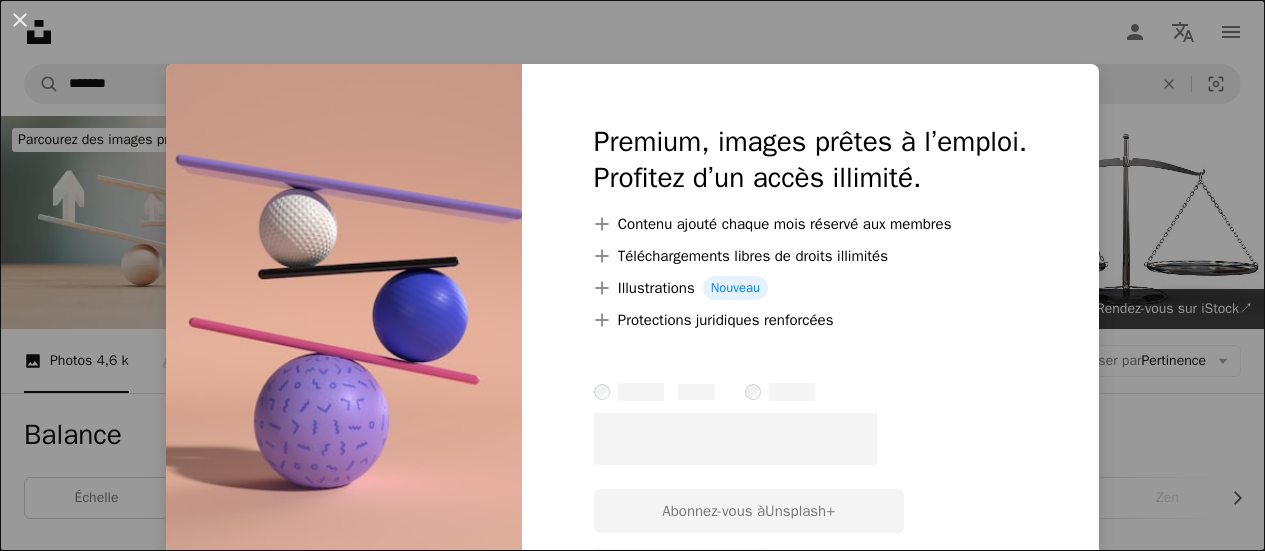 scroll, scrollTop: 686, scrollLeft: 0, axis: vertical 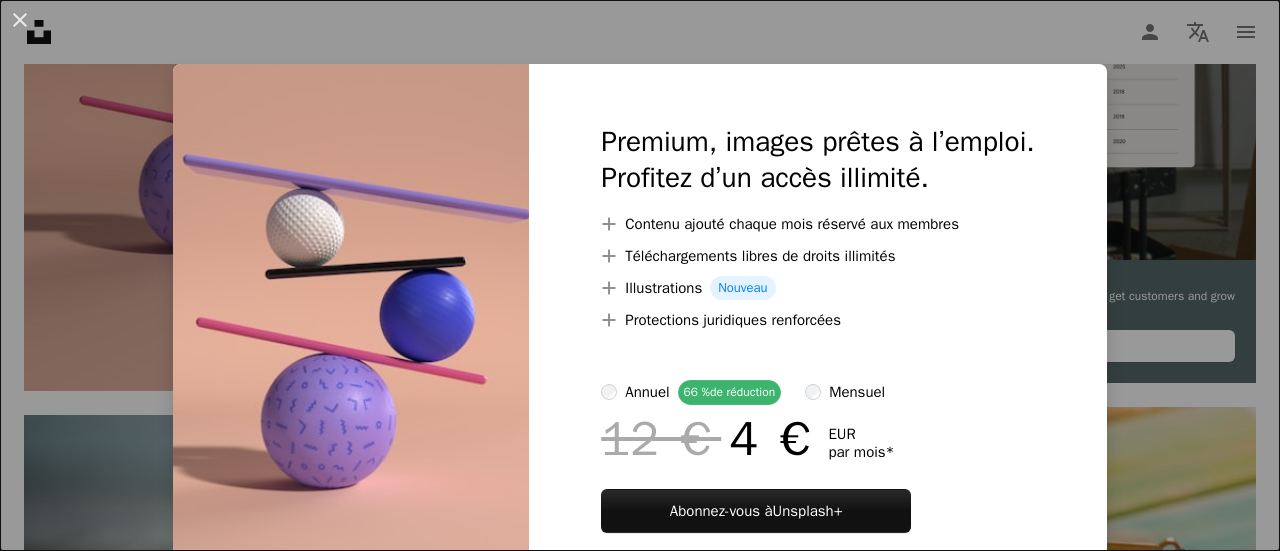 click on "An X shape Premium, images prêtes à l’emploi. Profitez d’un accès illimité. A plus sign Contenu ajouté chaque mois réservé aux membres A plus sign Téléchargements libres de droits illimités A plus sign Illustrations  Nouveau A plus sign Protections juridiques renforcées annuel 66 %  de réduction mensuel 12 €   4 € EUR par mois * Abonnez-vous à  Unsplash+ * Facturé à l’avance en cas de paiement annuel  48 € Plus les taxes applicables. Renouvellement automatique. Annuler à tout moment." at bounding box center [640, 275] 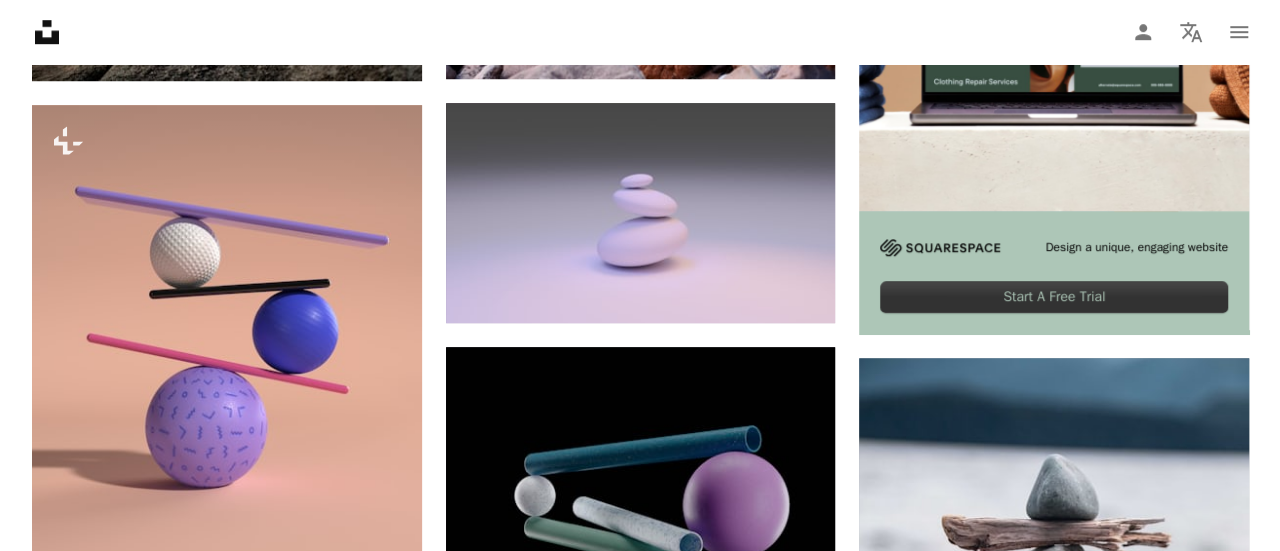 scroll, scrollTop: 733, scrollLeft: 0, axis: vertical 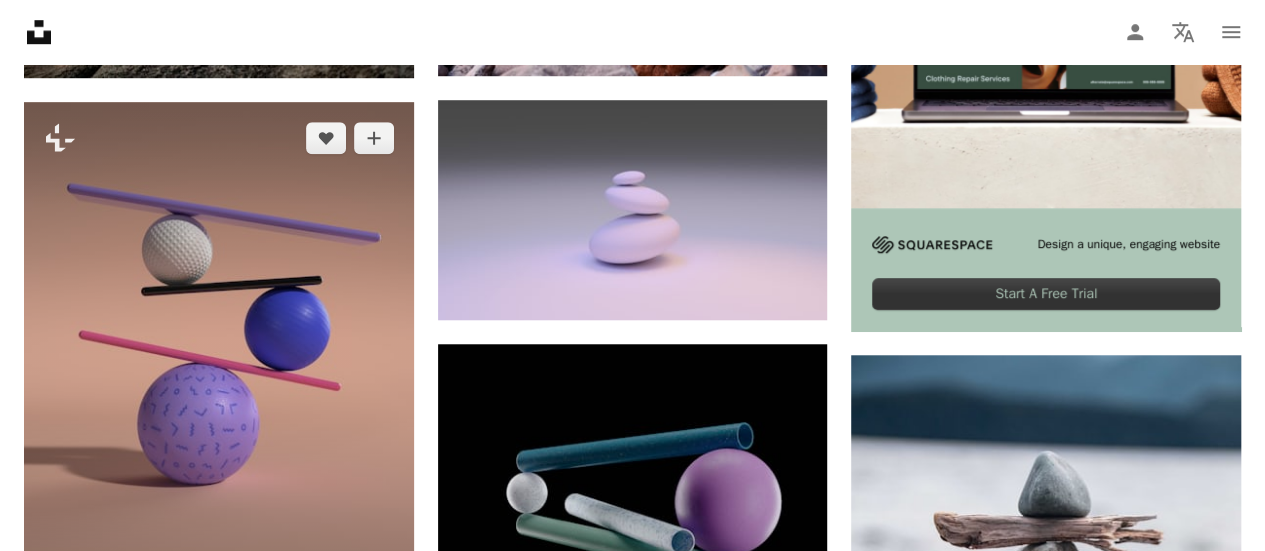 click at bounding box center (219, 361) 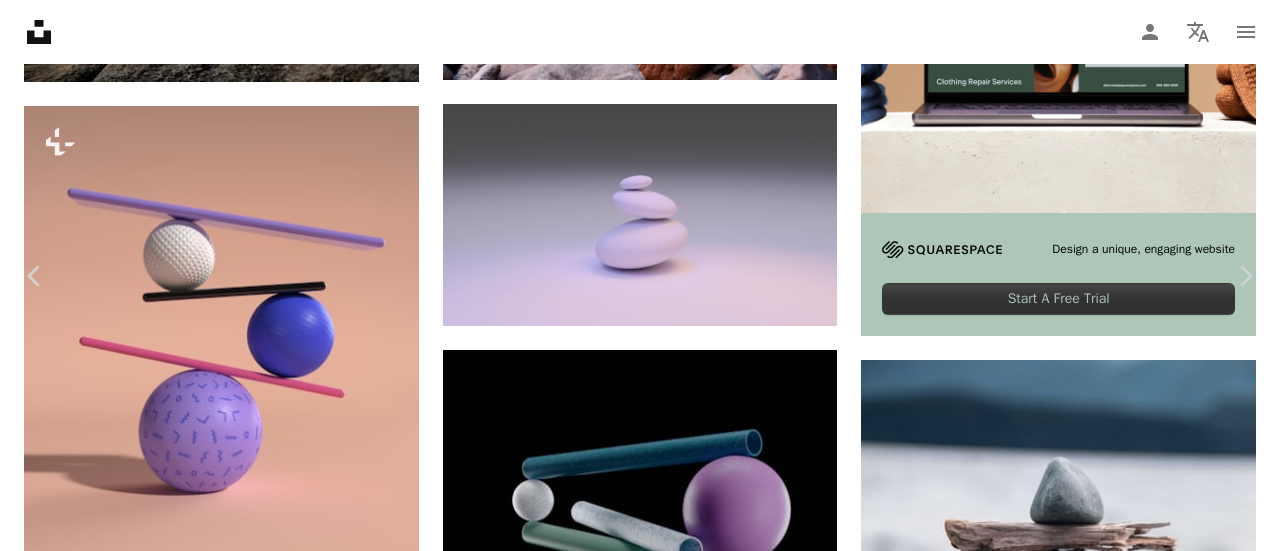 click on "A lock Télécharger" at bounding box center [1113, 3920] 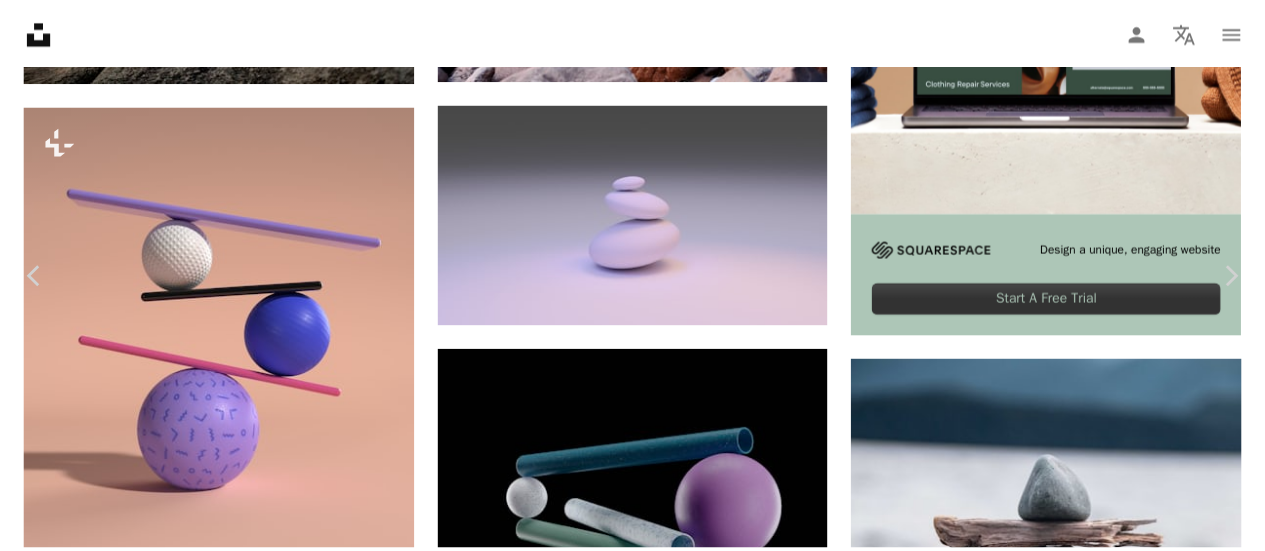 scroll, scrollTop: 0, scrollLeft: 0, axis: both 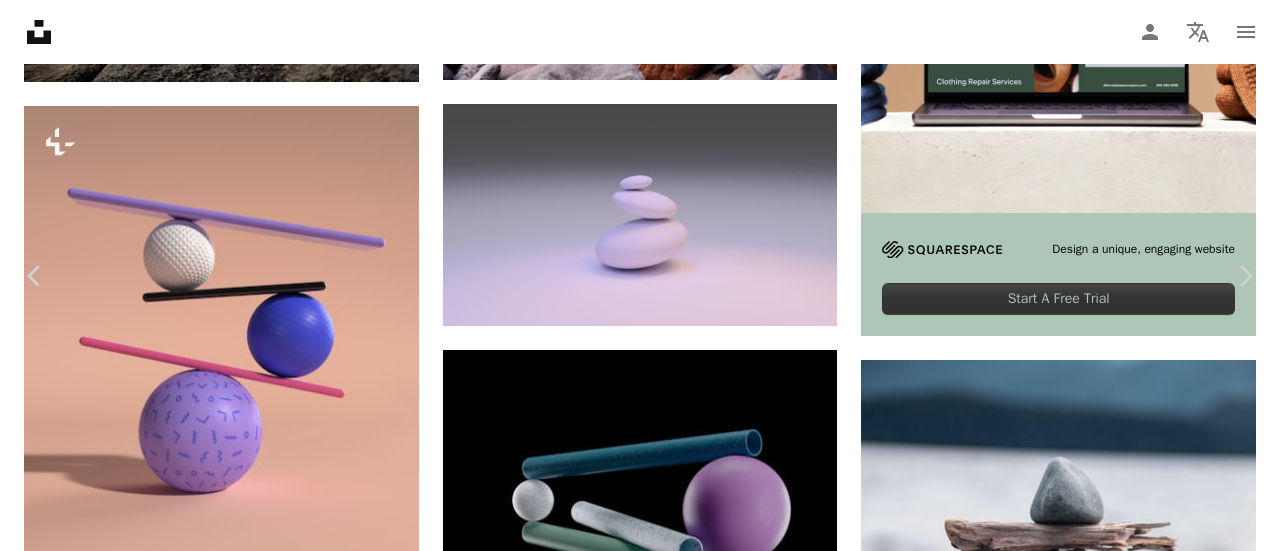 click on "An X shape" at bounding box center [20, 20] 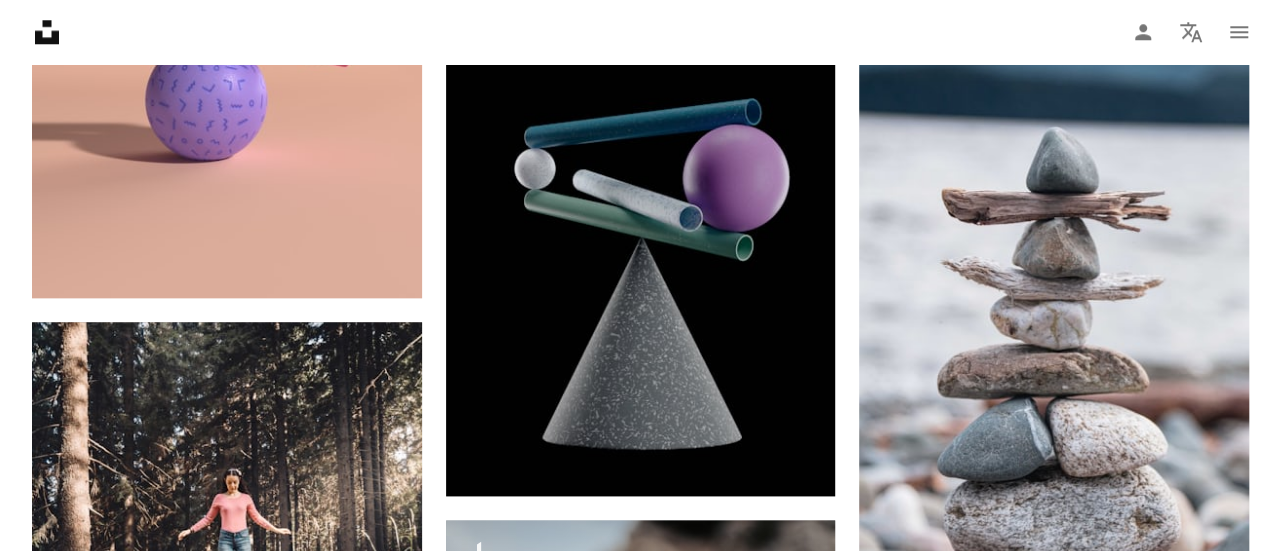 scroll, scrollTop: 1020, scrollLeft: 0, axis: vertical 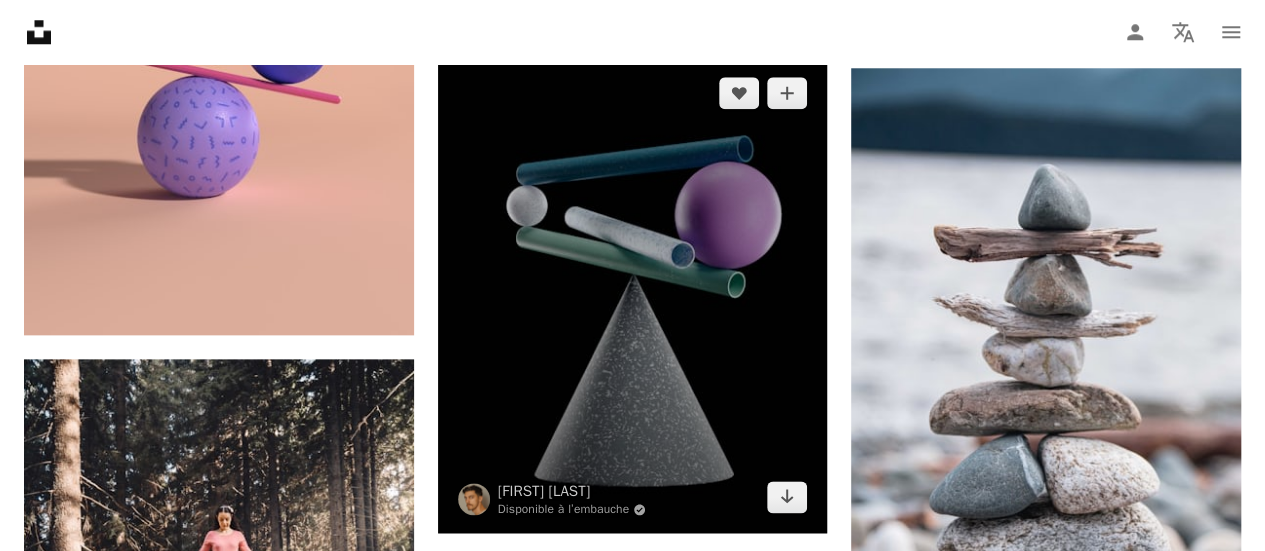 click at bounding box center (633, 295) 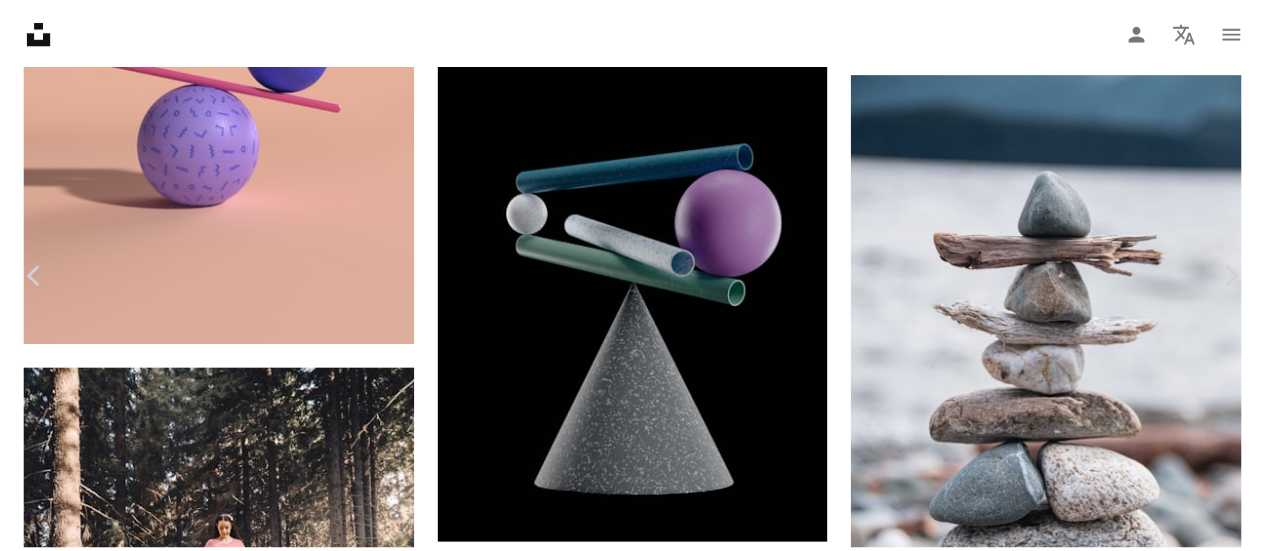 scroll, scrollTop: 131, scrollLeft: 0, axis: vertical 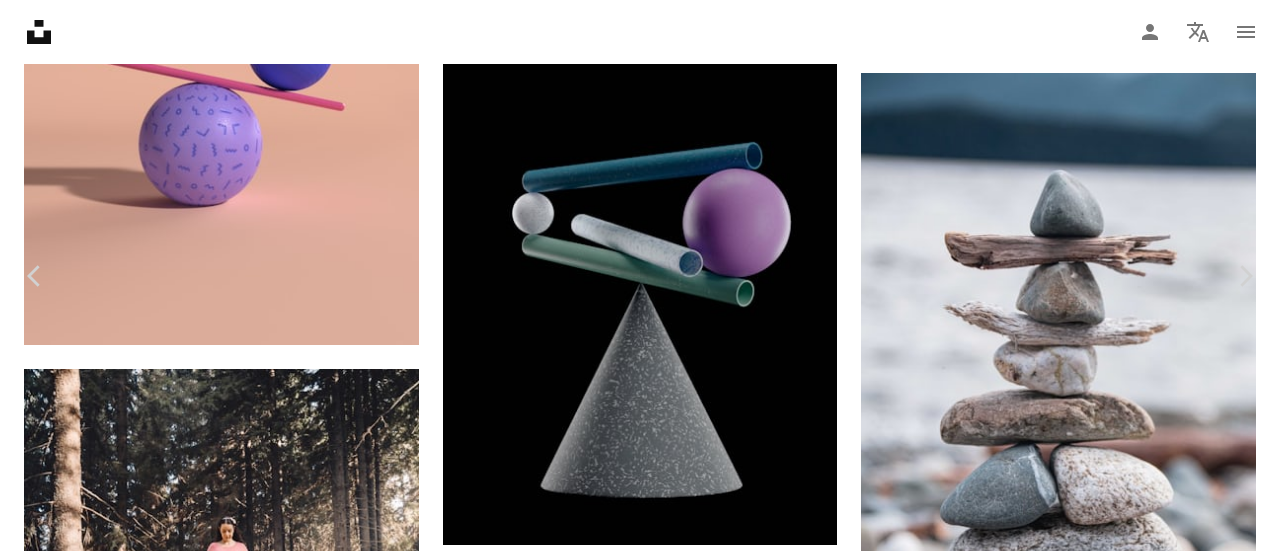 click on "Télécharger gratuitement" at bounding box center (1048, 3617) 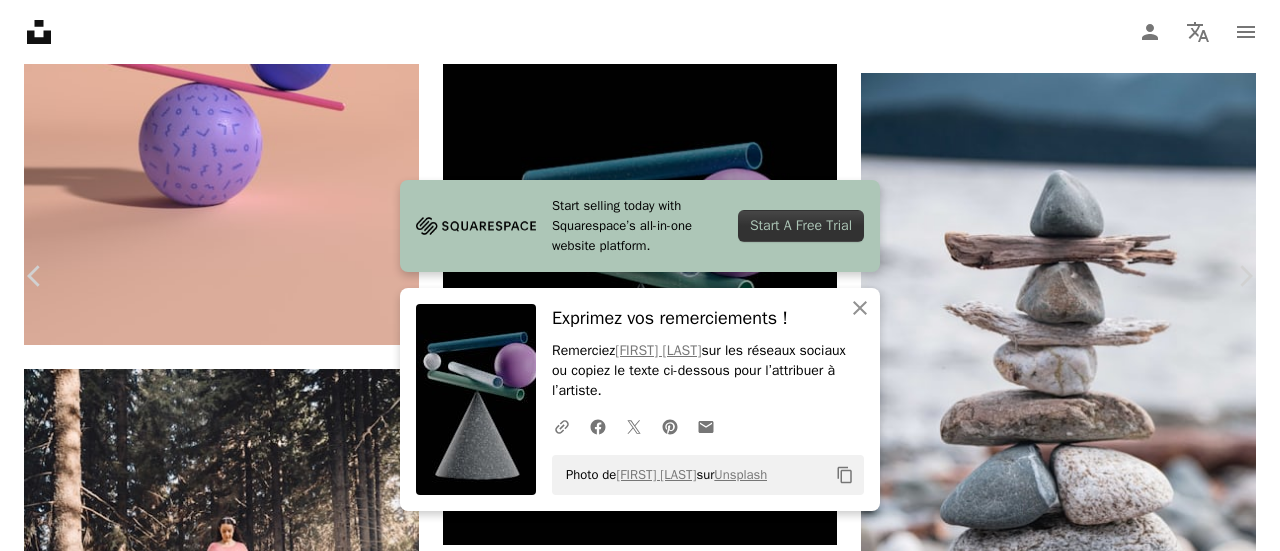 click on "An X shape Chevron left Chevron right Start selling today with Squarespace’s all-in-one website platform. Start A Free Trial An X shape Fermer Exprimez vos remerciements ! Remerciez [FIRST] [LAST] sur les réseaux sociaux ou copiez le texte ci-dessous pour l’attribuer à l’artiste. A URL sharing icon (chains) Facebook icon X (formerly Twitter) icon Pinterest icon An envelope Photo de [FIRST] [LAST] sur Unsplash
Copy content [FIRST] [LAST] Disponible à l’embauche A checkmark inside of a circle A heart A plus sign Télécharger gratuitement Chevron down Zoom in Vues 1 197 665 Téléchargements 1 658 Présentée dans Rendus 3D A forward-right arrow Partager Info icon Infos More Actions Calendar outlined Publiée le  7 [MONTH] 2024 Safety Utilisation gratuite sous la Licence Unsplash papier peint art Fond d’écran 3D minimaliste Images Créatives Rendu 3D rendre plastique géométrique Photos De Couverture Et Images Art contemporain conceptuel cgi Design moderne Art coloré sphères |" at bounding box center [640, 3861] 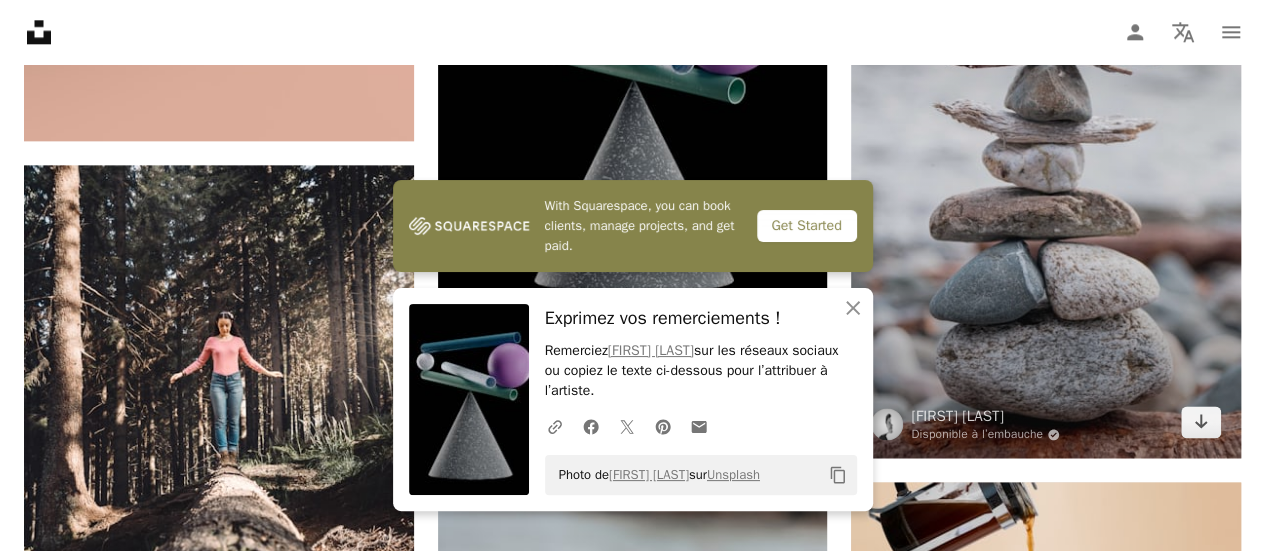 scroll, scrollTop: 1222, scrollLeft: 0, axis: vertical 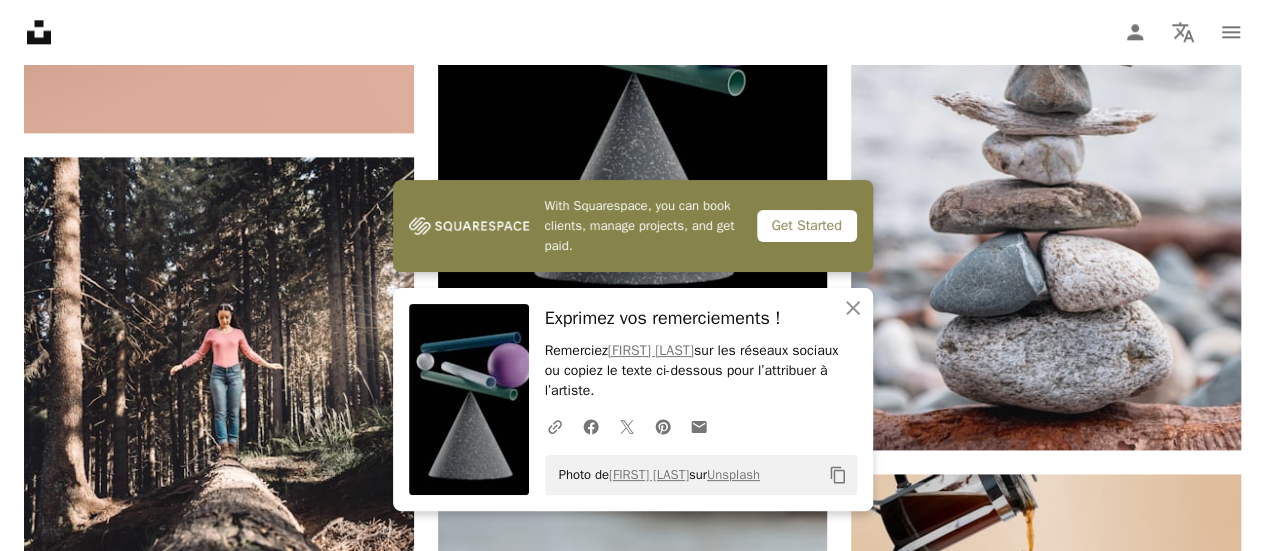 click on "Unsplash logo Accueil Unsplash A photo Pen Tool A compass A stack of folders Download Person Localization icon navigation menu" at bounding box center (632, 32) 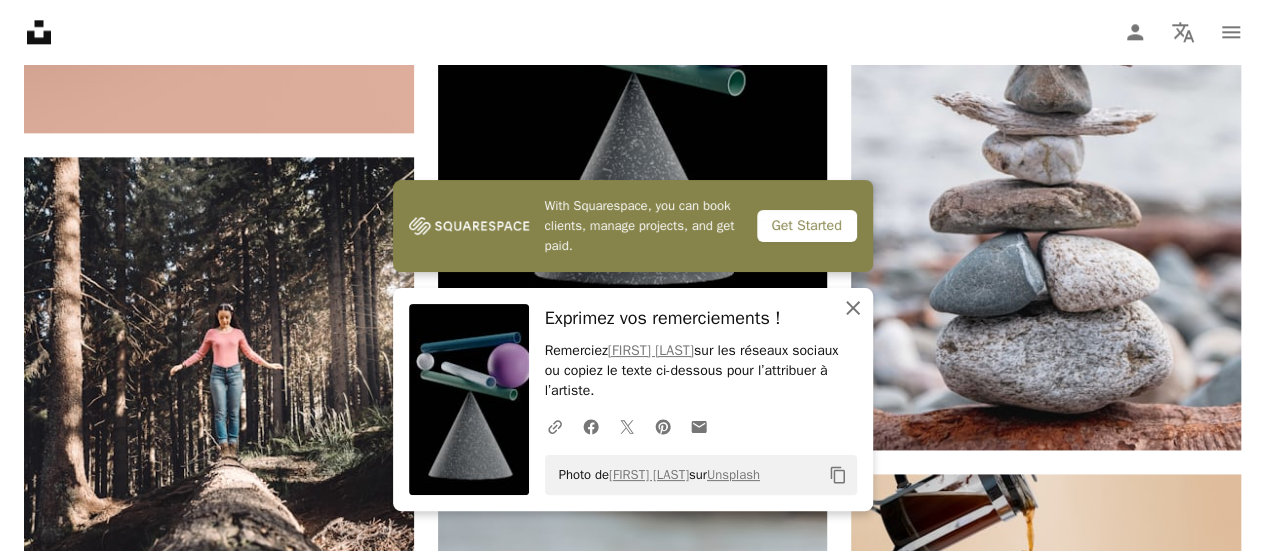 click 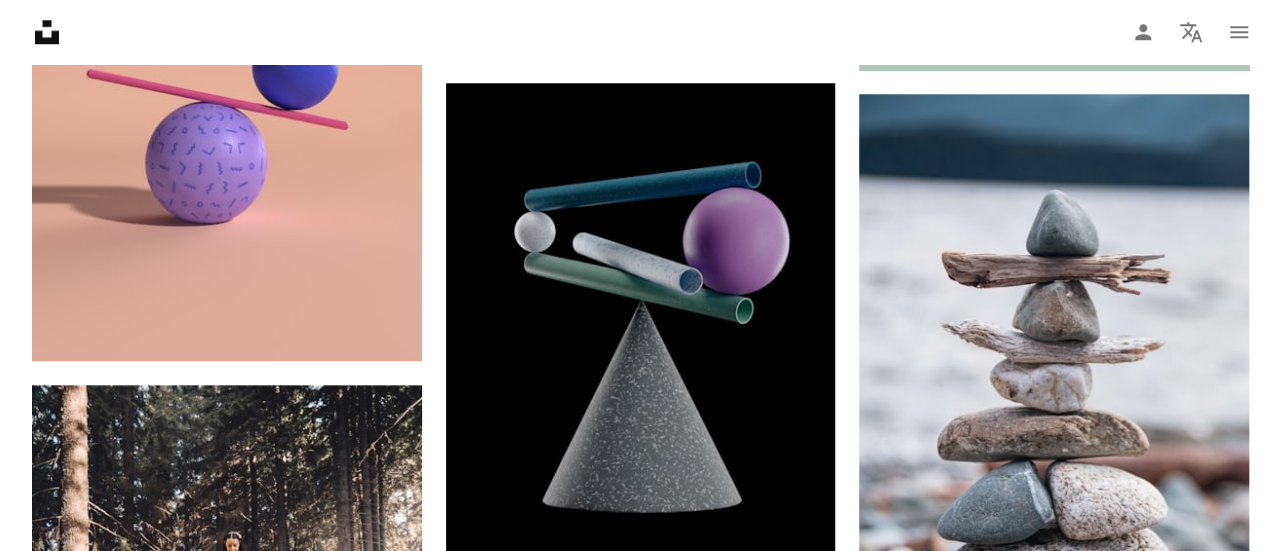 scroll, scrollTop: 1000, scrollLeft: 0, axis: vertical 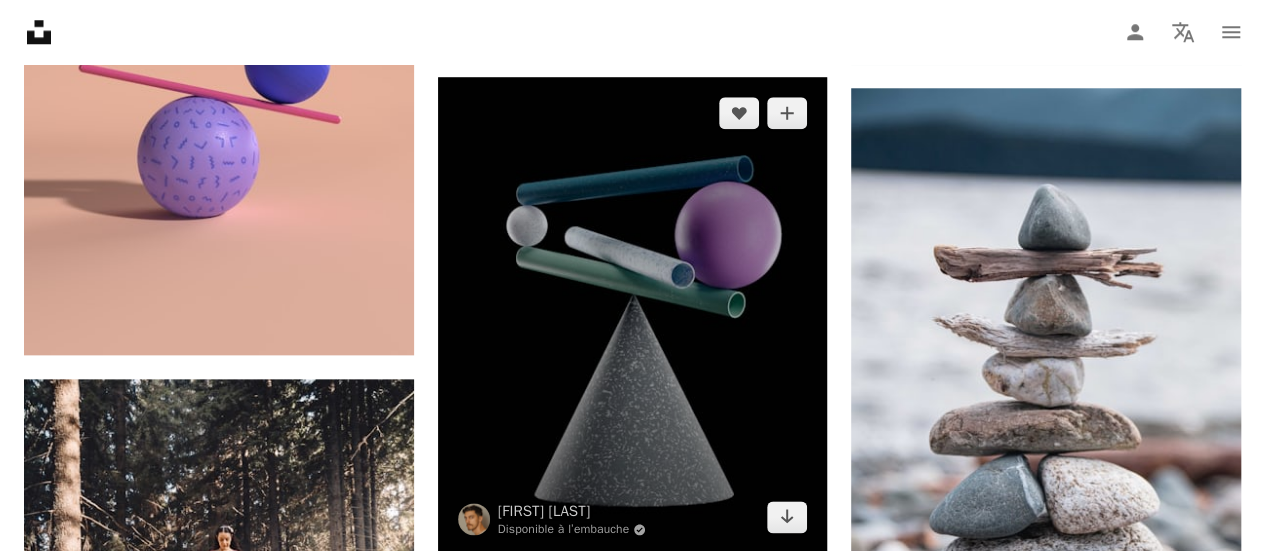 click at bounding box center (633, 315) 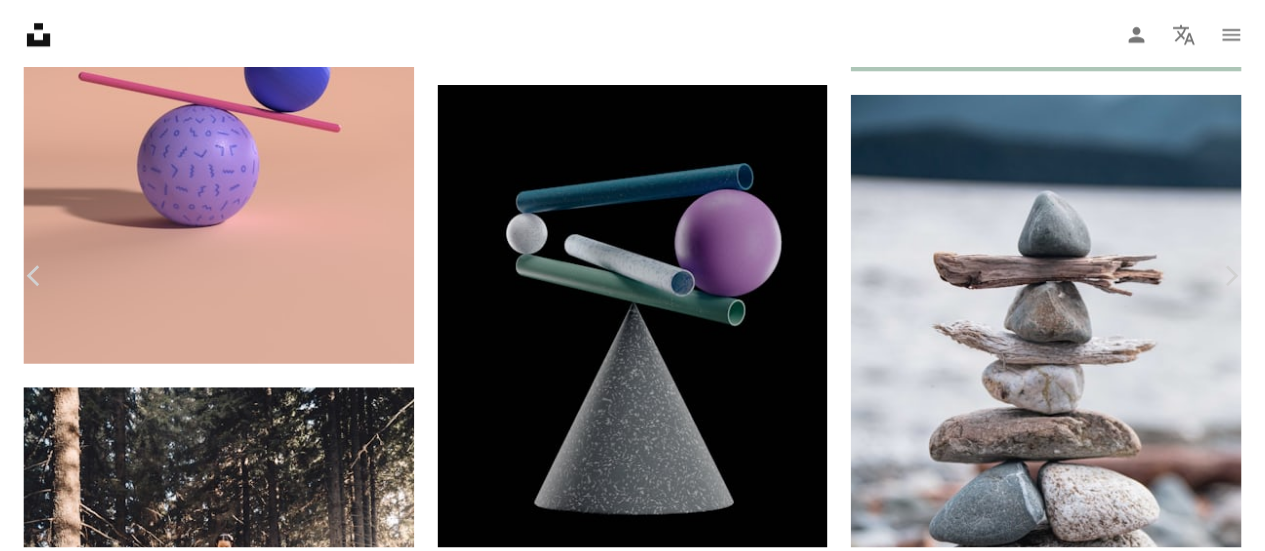 scroll, scrollTop: 0, scrollLeft: 0, axis: both 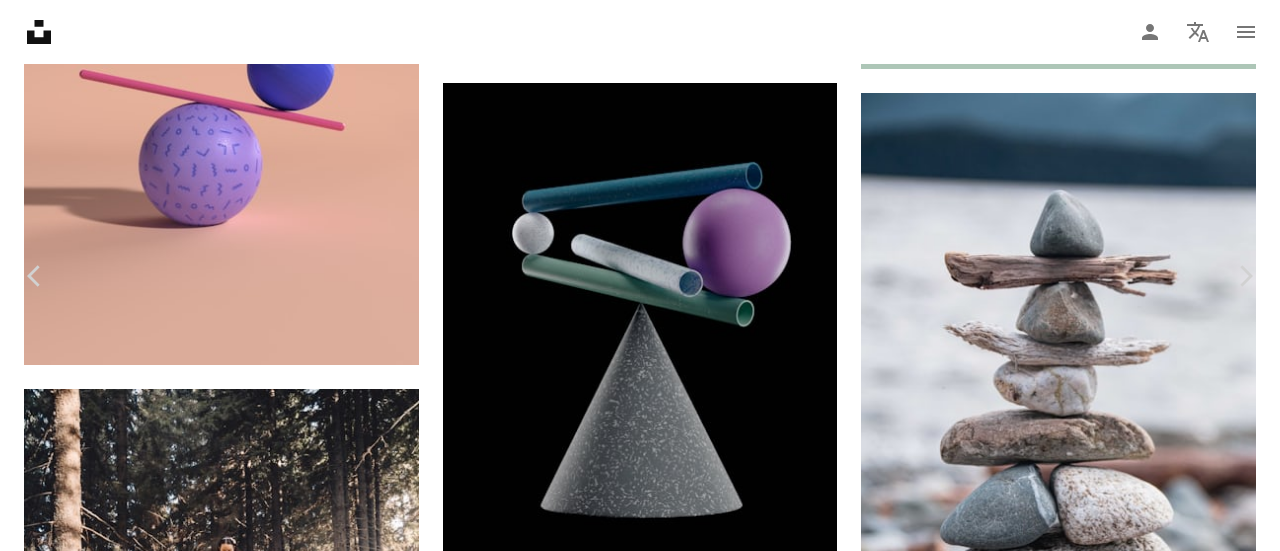 click on "An X shape" at bounding box center [20, 20] 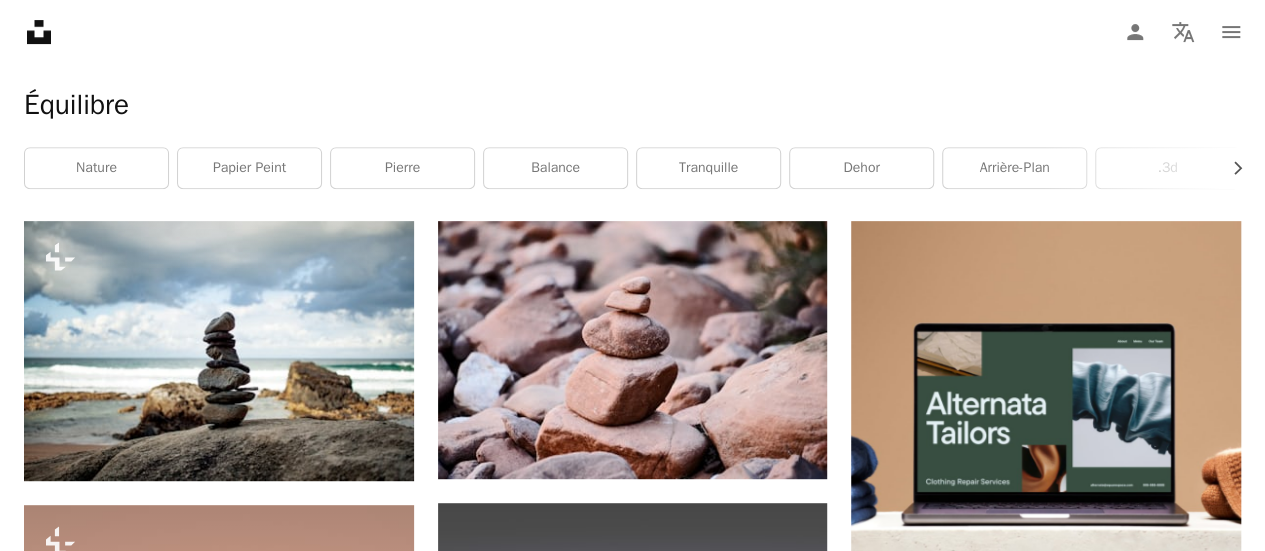 scroll, scrollTop: 329, scrollLeft: 0, axis: vertical 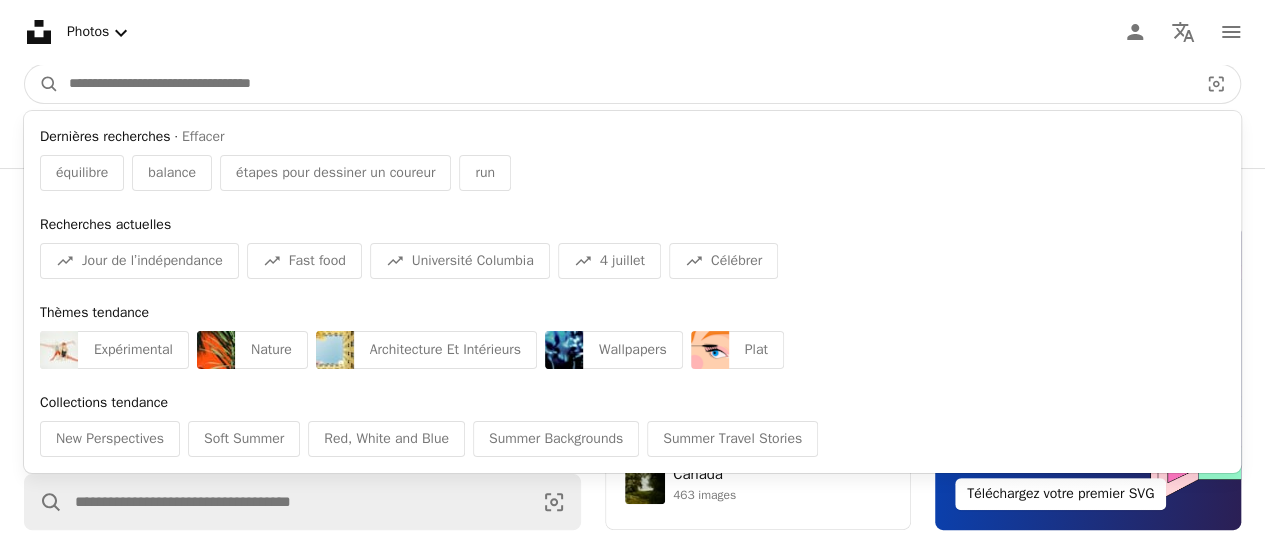 click at bounding box center [625, 84] 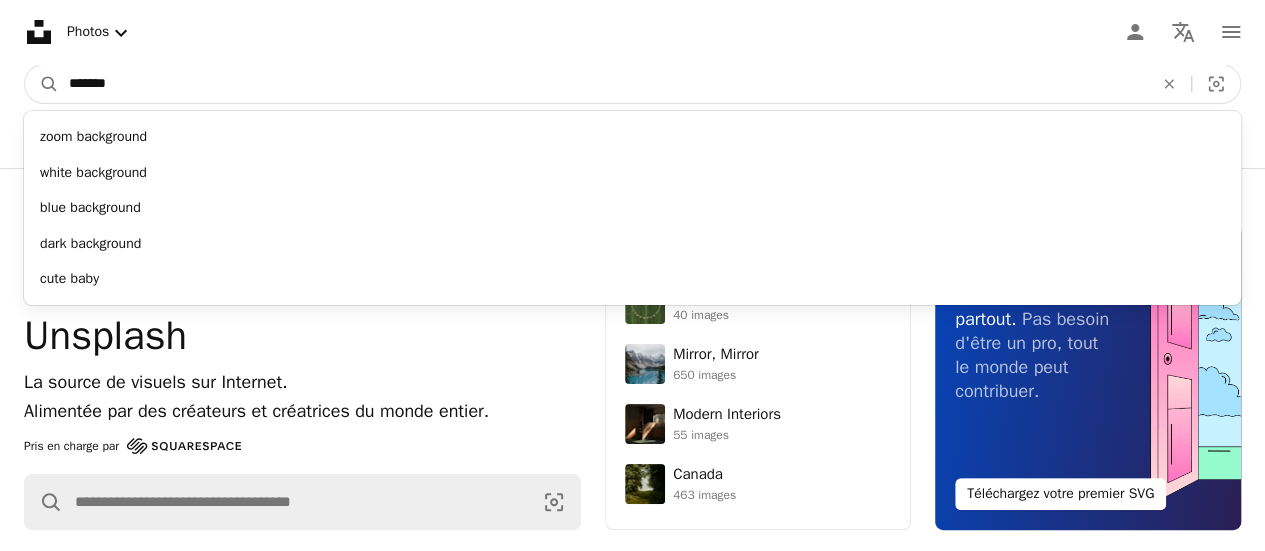 type on "*******" 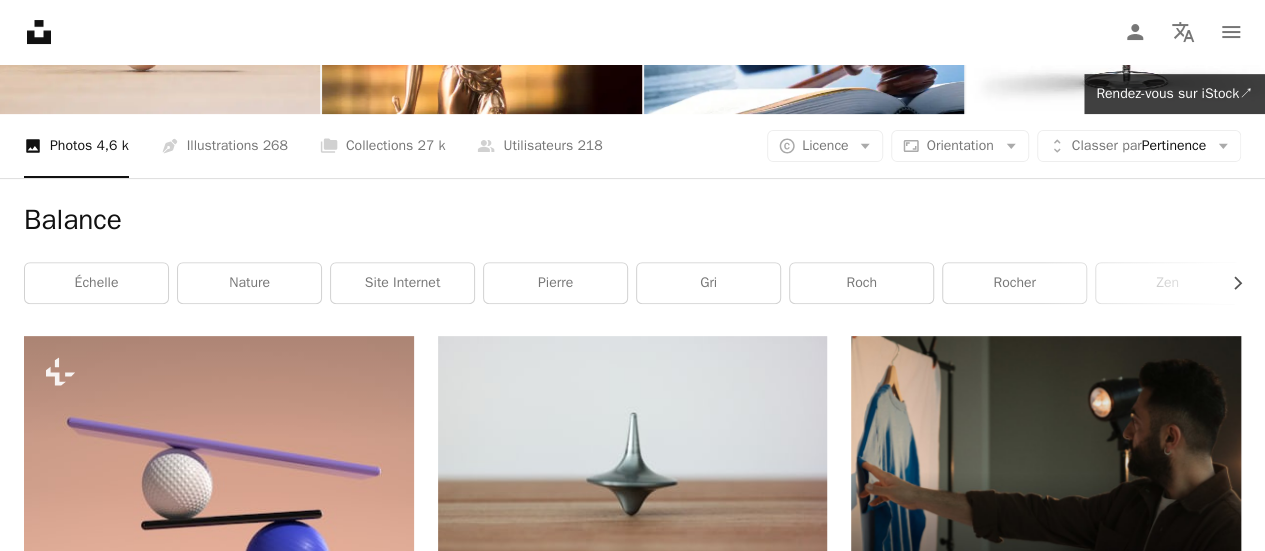 scroll, scrollTop: 0, scrollLeft: 0, axis: both 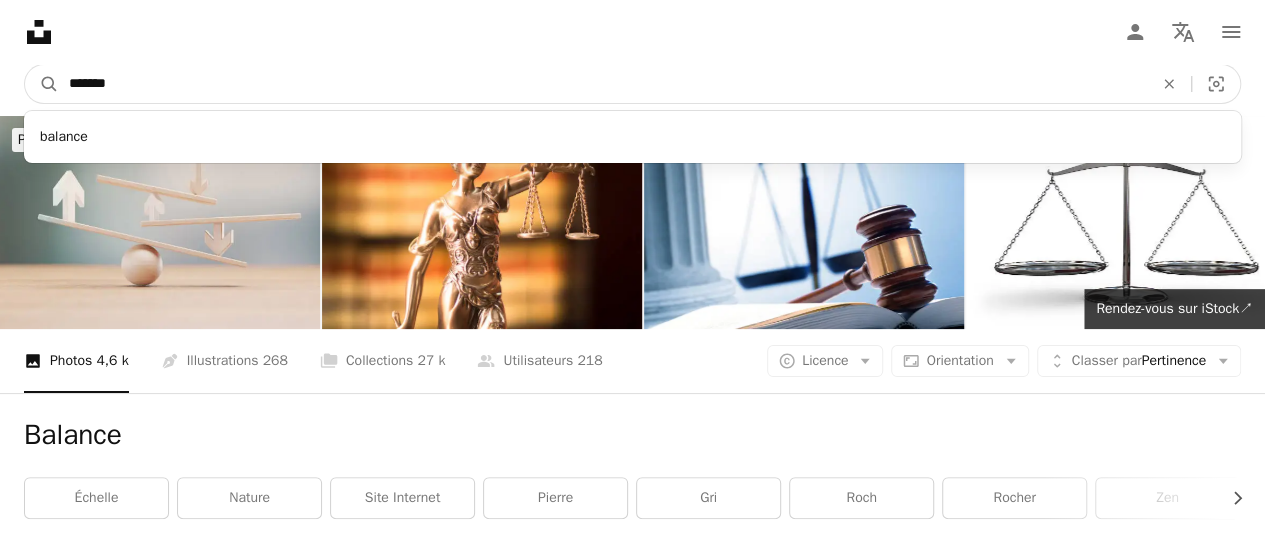 drag, startPoint x: 155, startPoint y: 90, endPoint x: 0, endPoint y: 74, distance: 155.82362 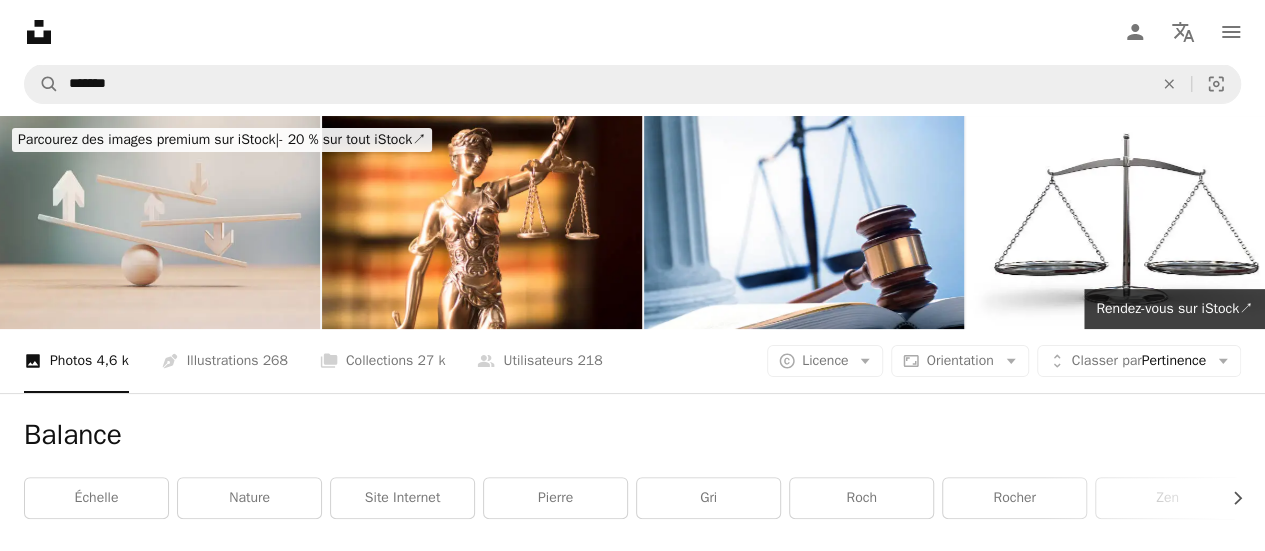 click 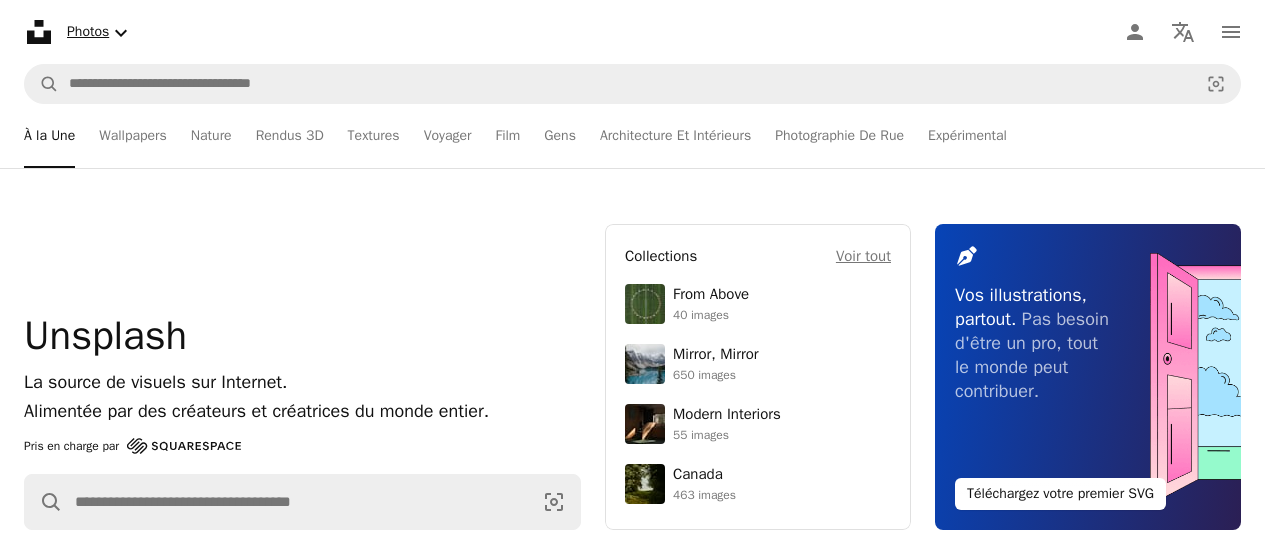 click on "Chevron down" 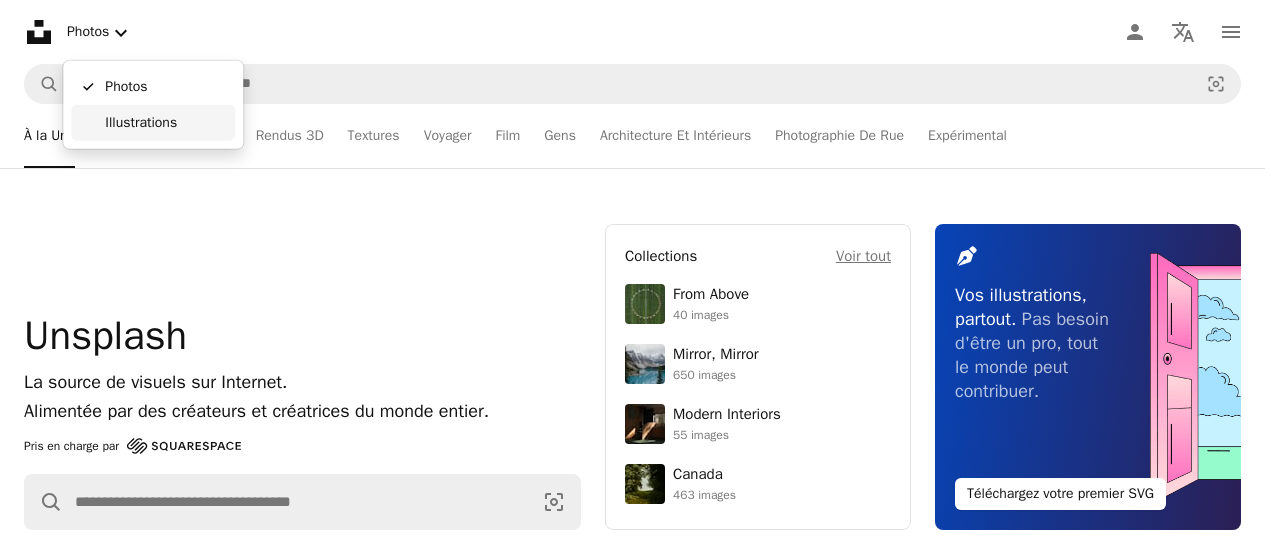 click on "Illustrations" at bounding box center (166, 123) 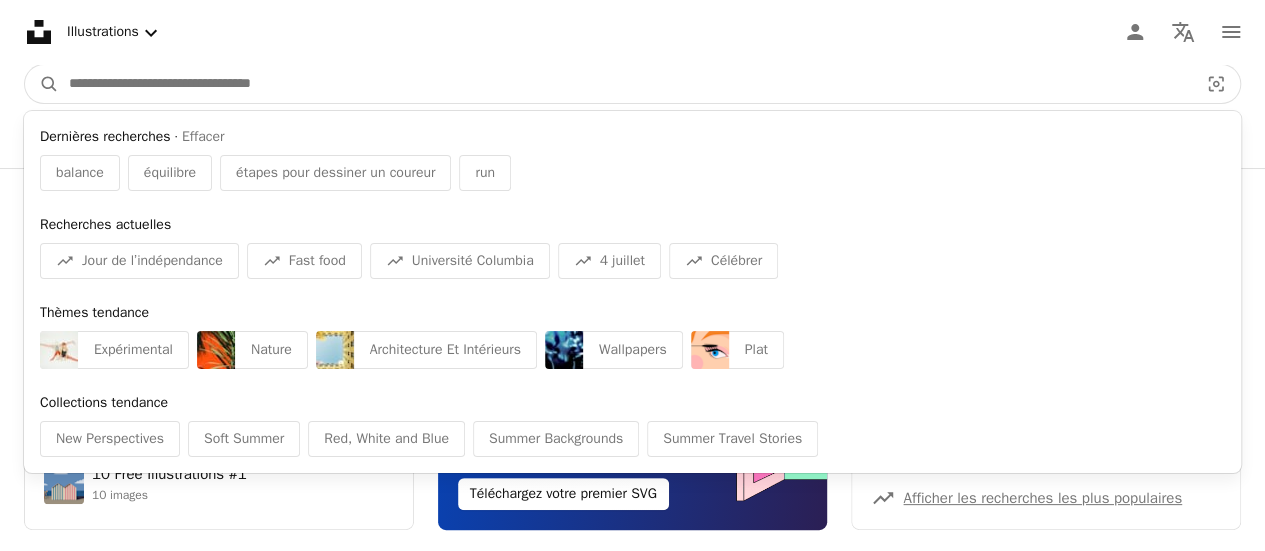 click at bounding box center [625, 84] 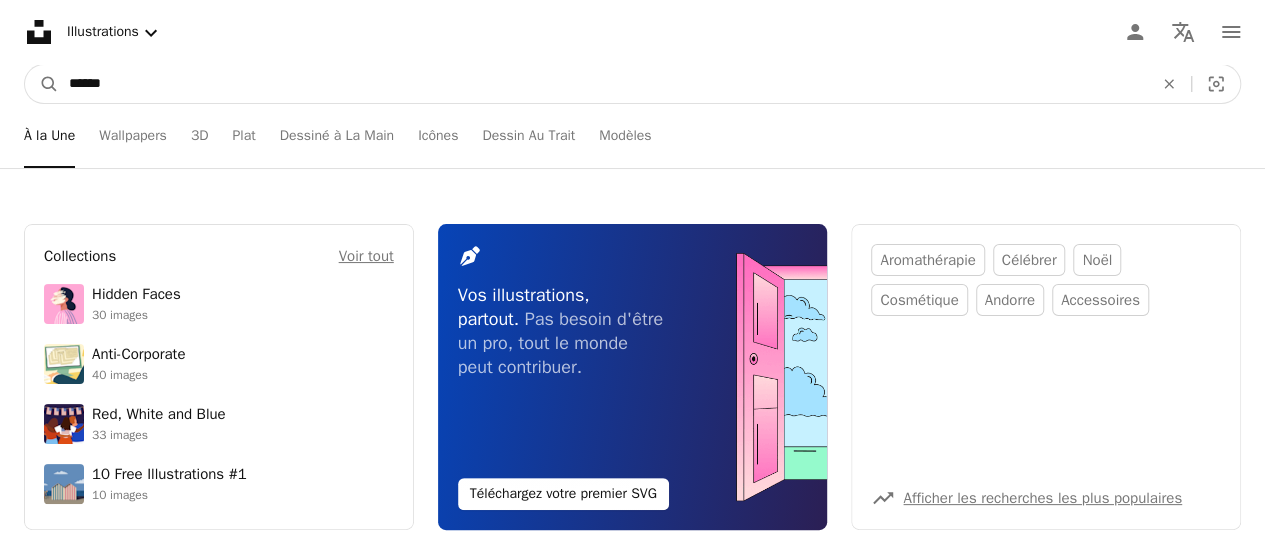 type on "*******" 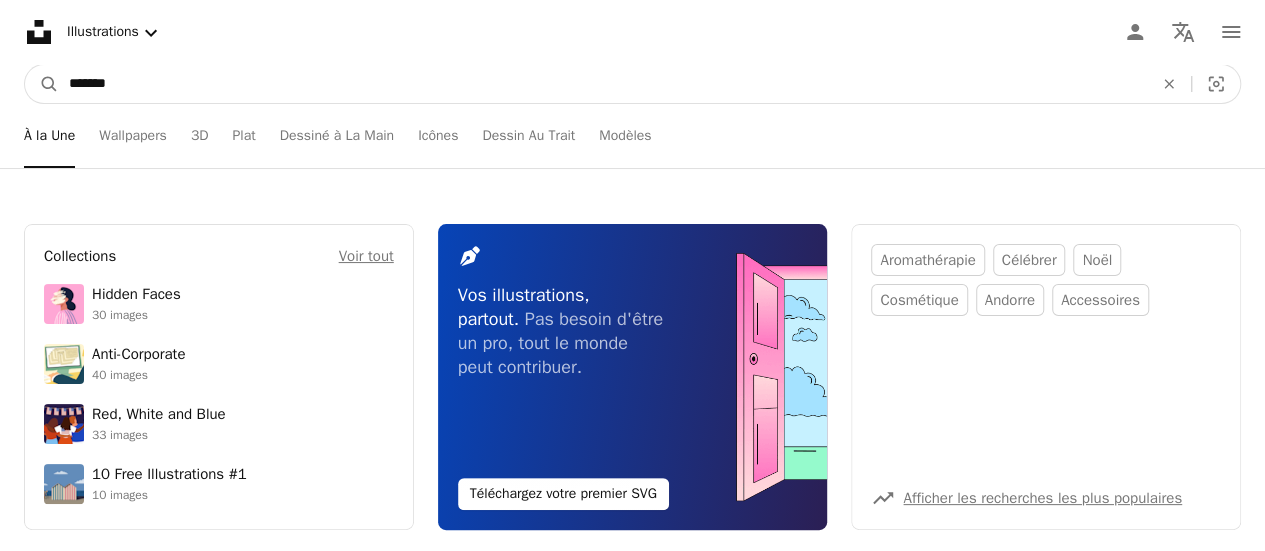click on "A magnifying glass" at bounding box center (42, 84) 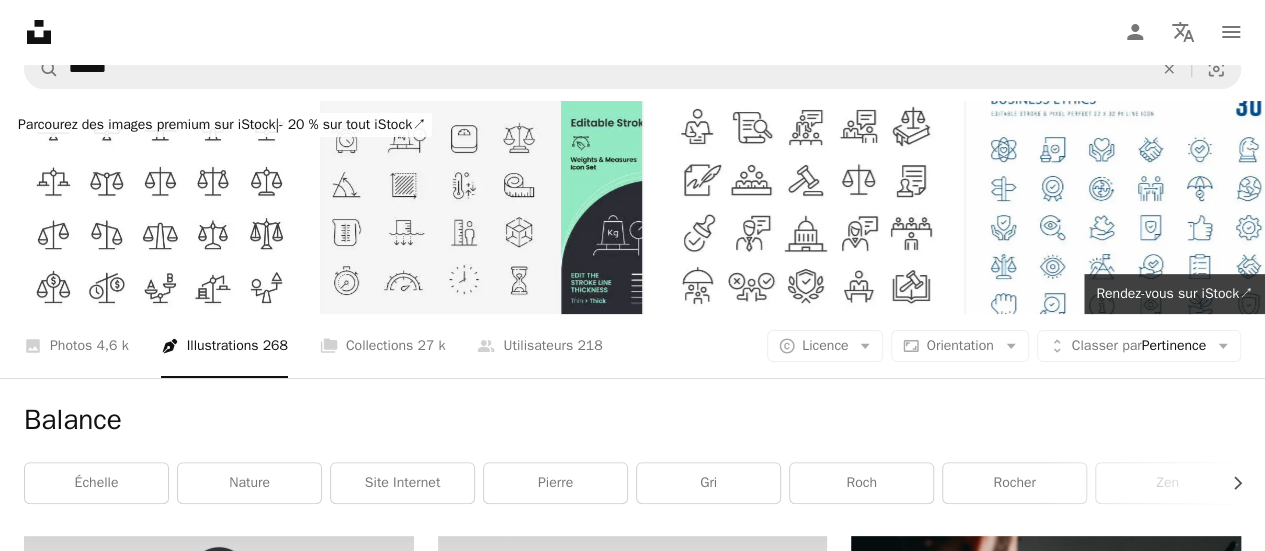 scroll, scrollTop: 0, scrollLeft: 0, axis: both 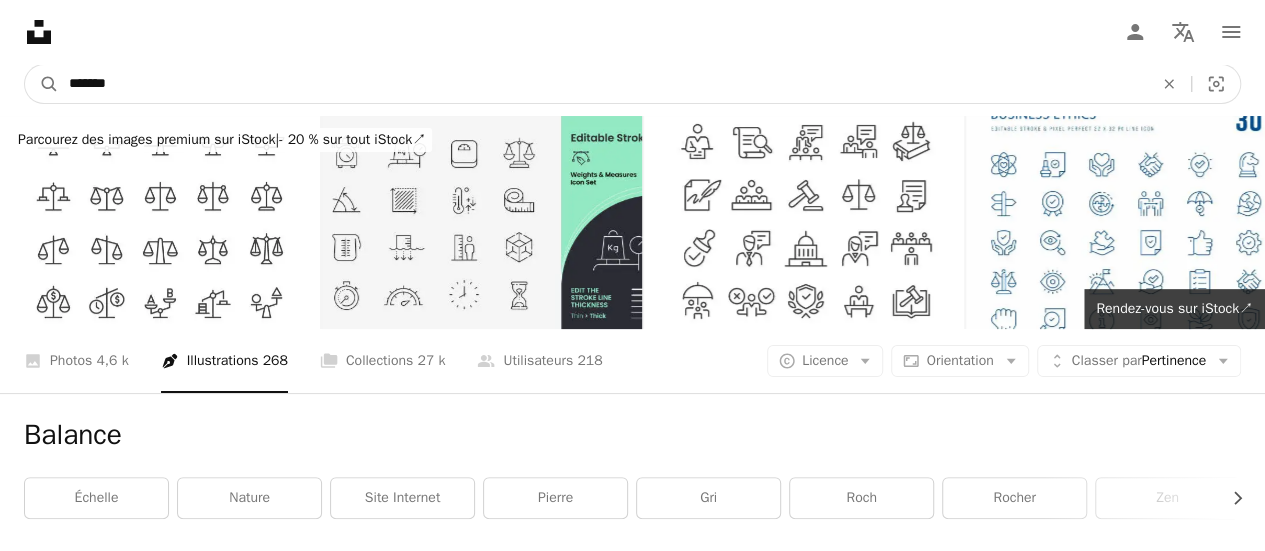 click on "*******" at bounding box center [603, 84] 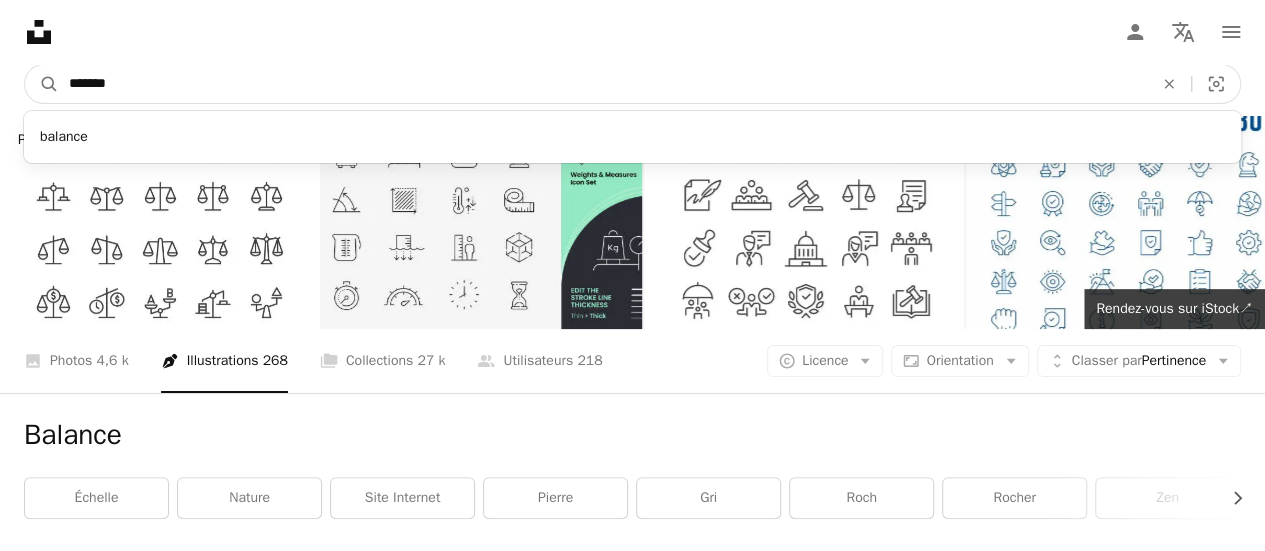 click on "*******" at bounding box center (603, 84) 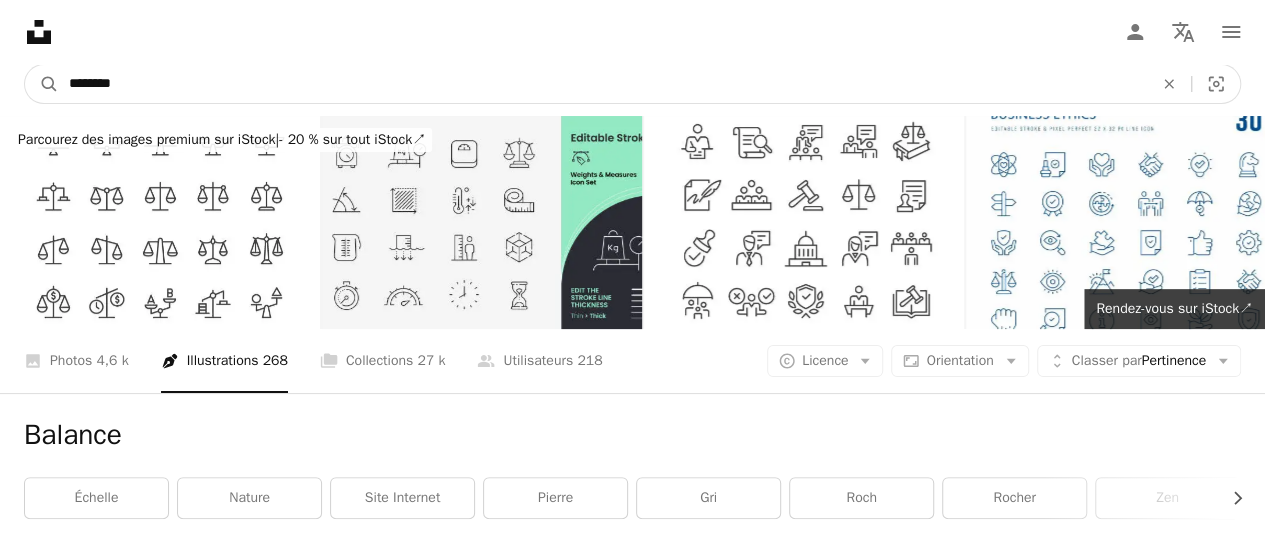 type on "*********" 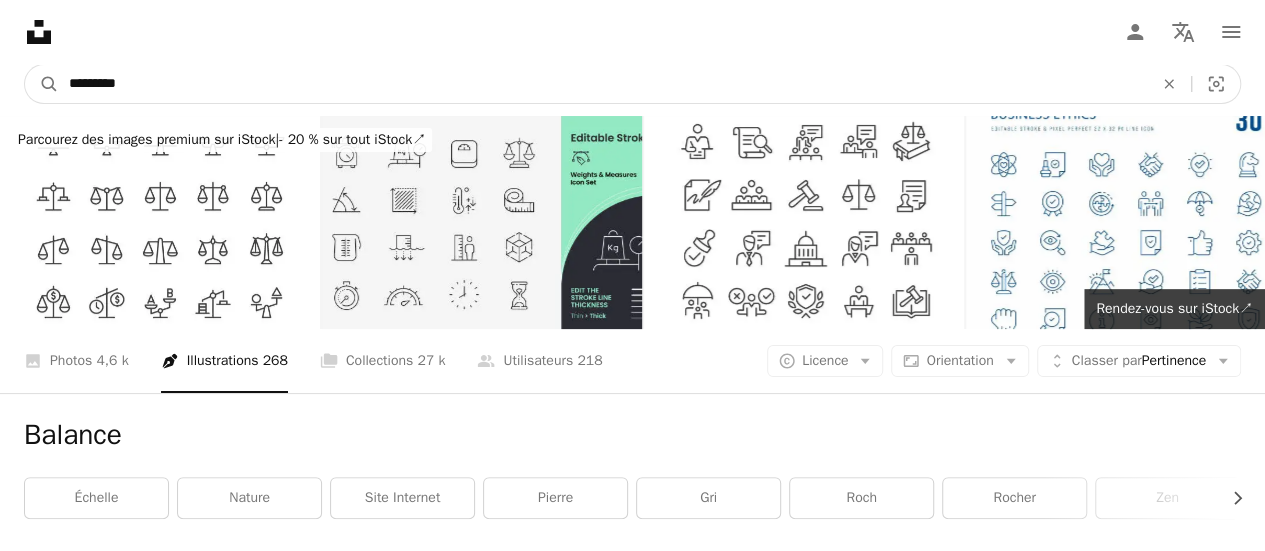 click on "A magnifying glass" at bounding box center [42, 84] 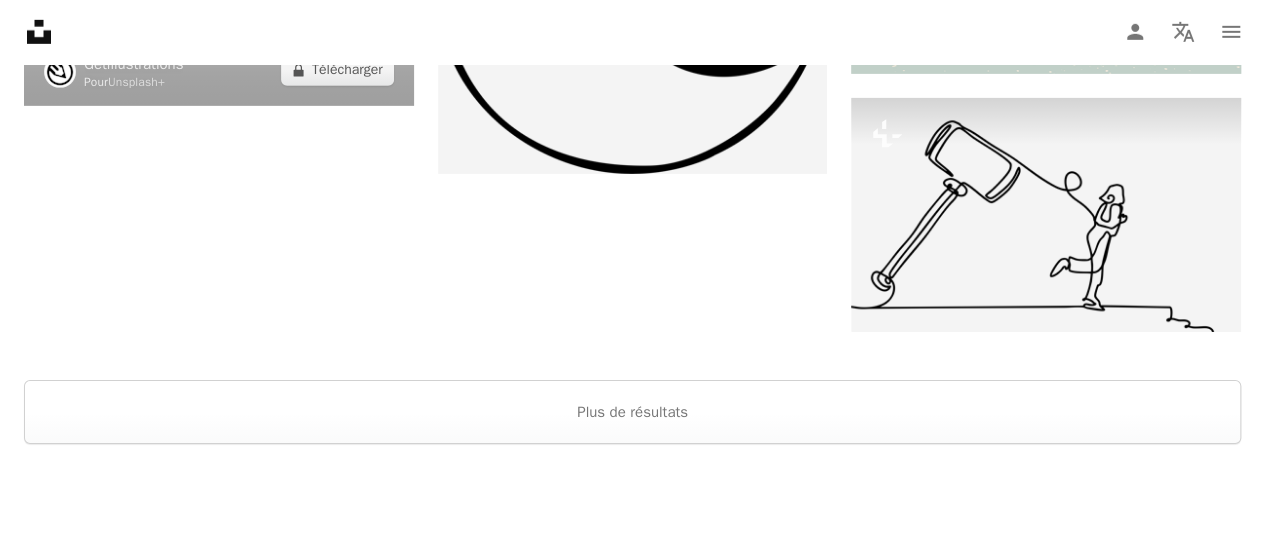 scroll, scrollTop: 3261, scrollLeft: 0, axis: vertical 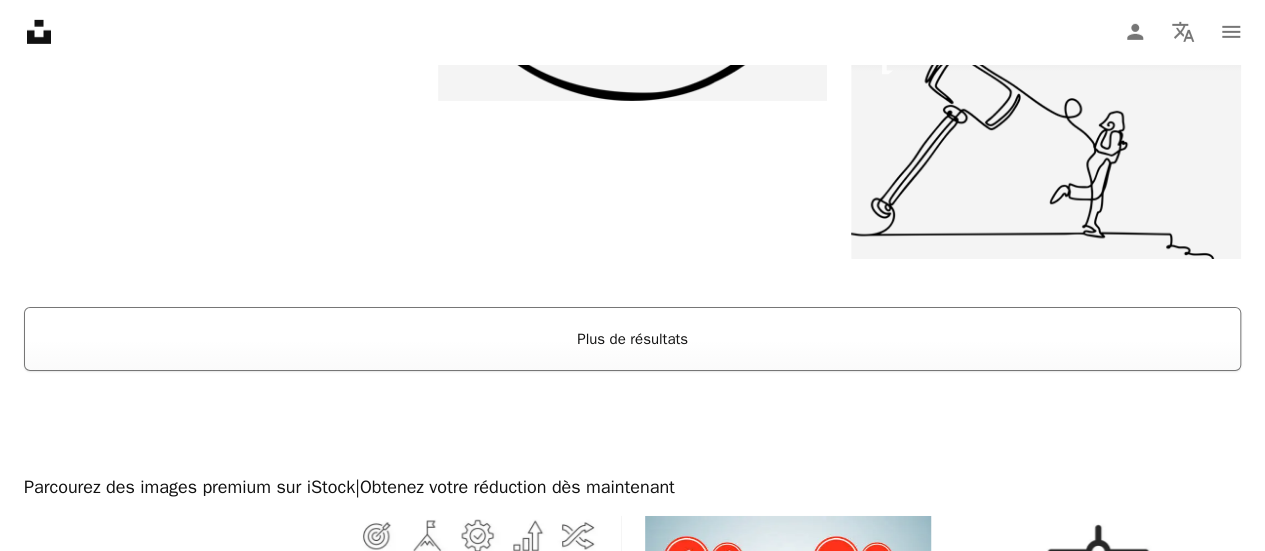 click on "Plus de résultats" at bounding box center (632, 339) 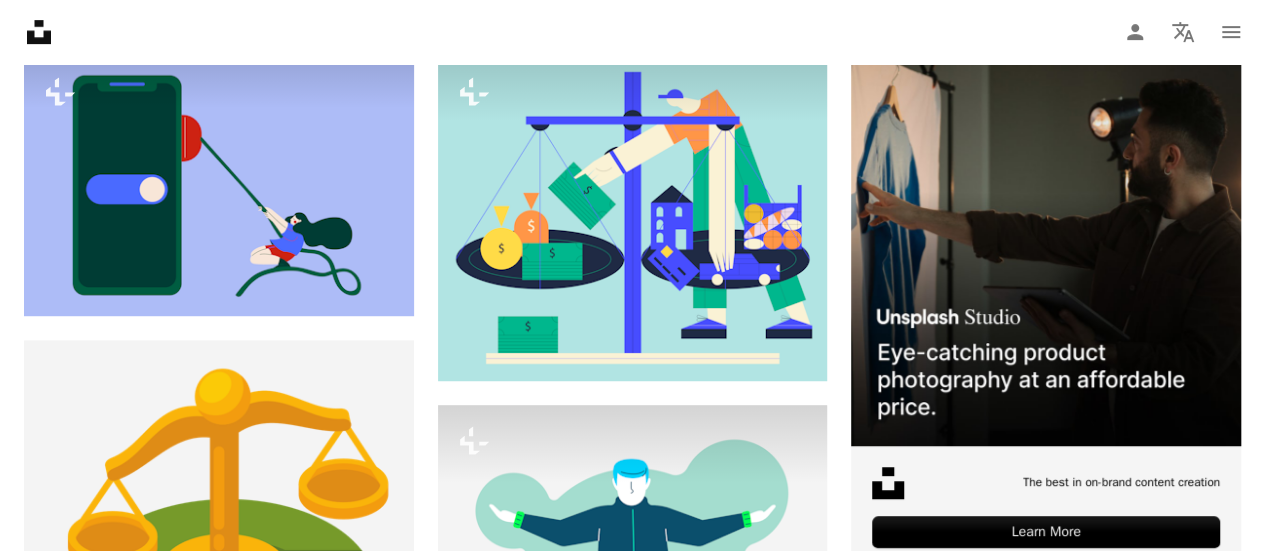 scroll, scrollTop: 0, scrollLeft: 0, axis: both 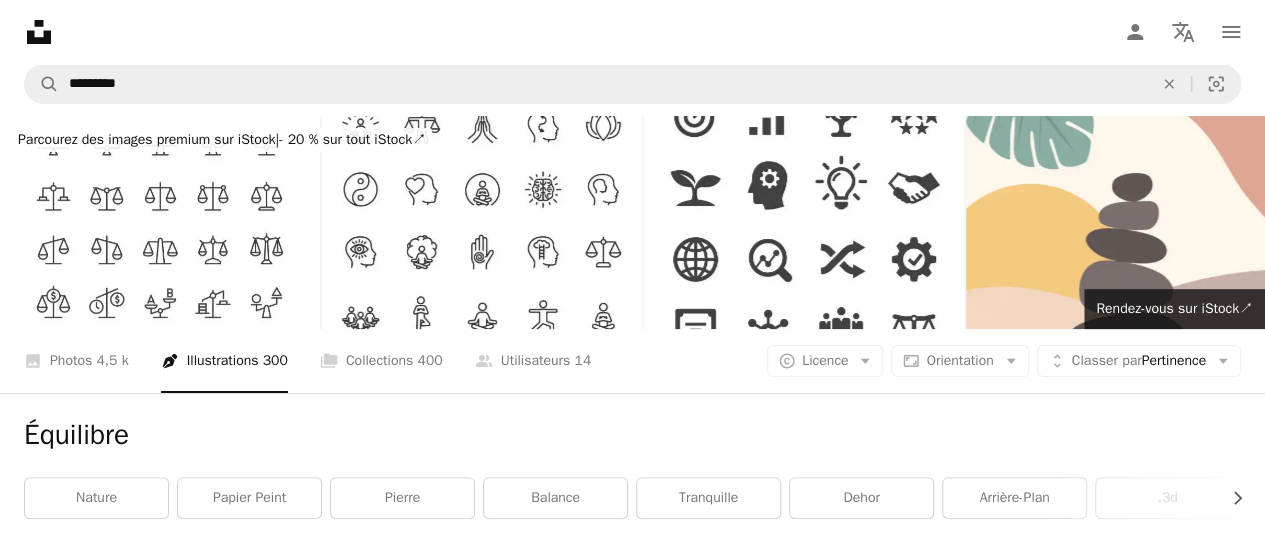 click on "Unsplash logo Accueil Unsplash" 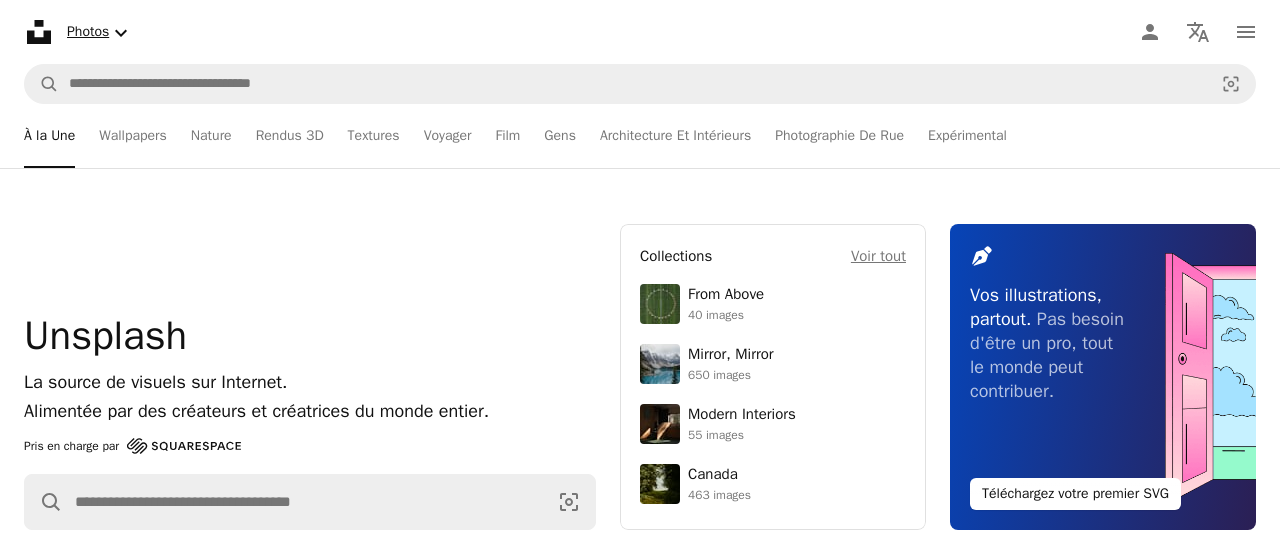 click on "Photos Chevron down" at bounding box center (100, 32) 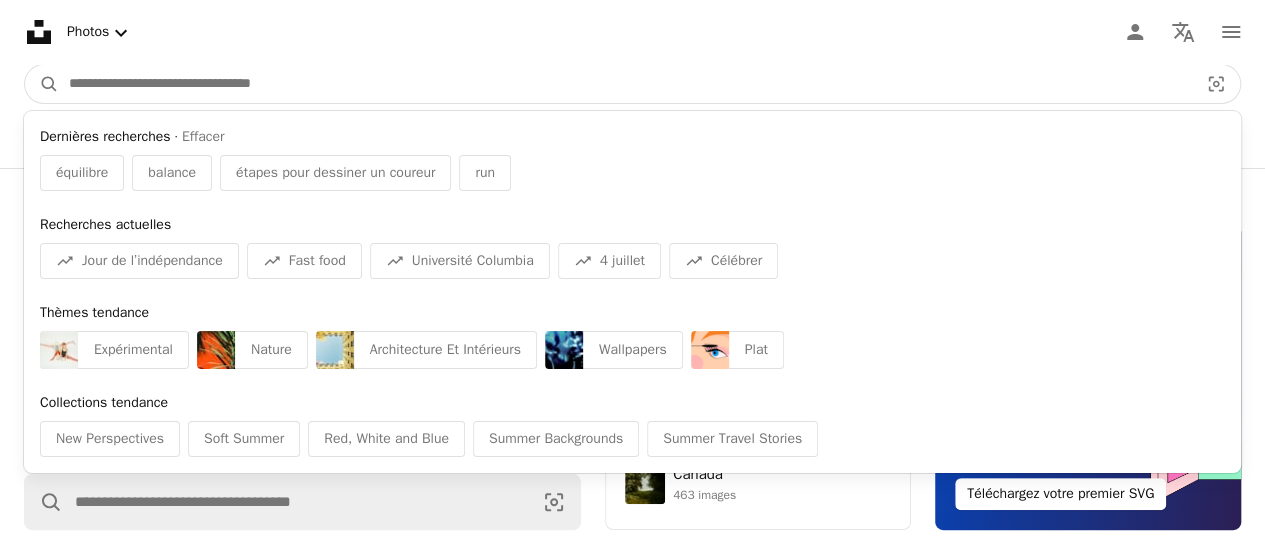 click at bounding box center (625, 84) 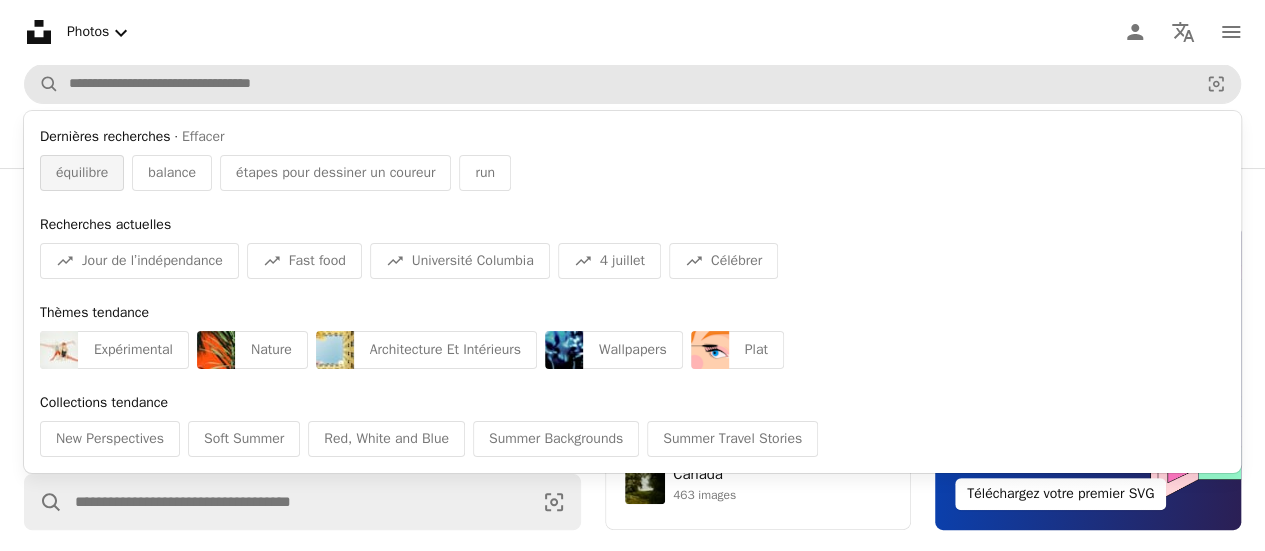 click on "équilibre" at bounding box center [82, 173] 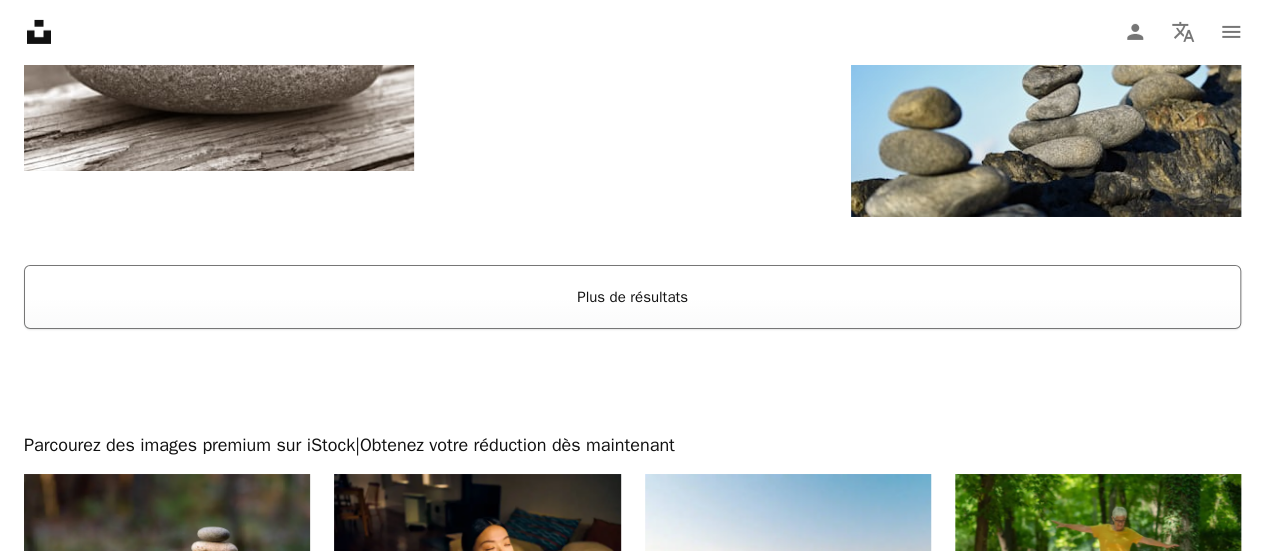 scroll, scrollTop: 3448, scrollLeft: 0, axis: vertical 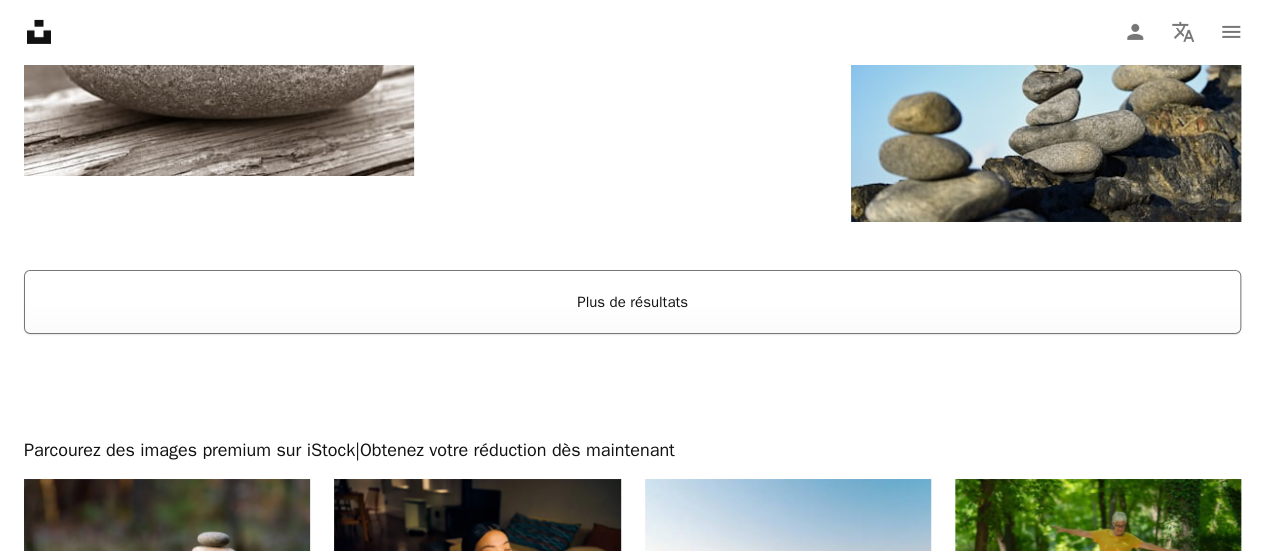 click on "Plus de résultats" at bounding box center (632, 302) 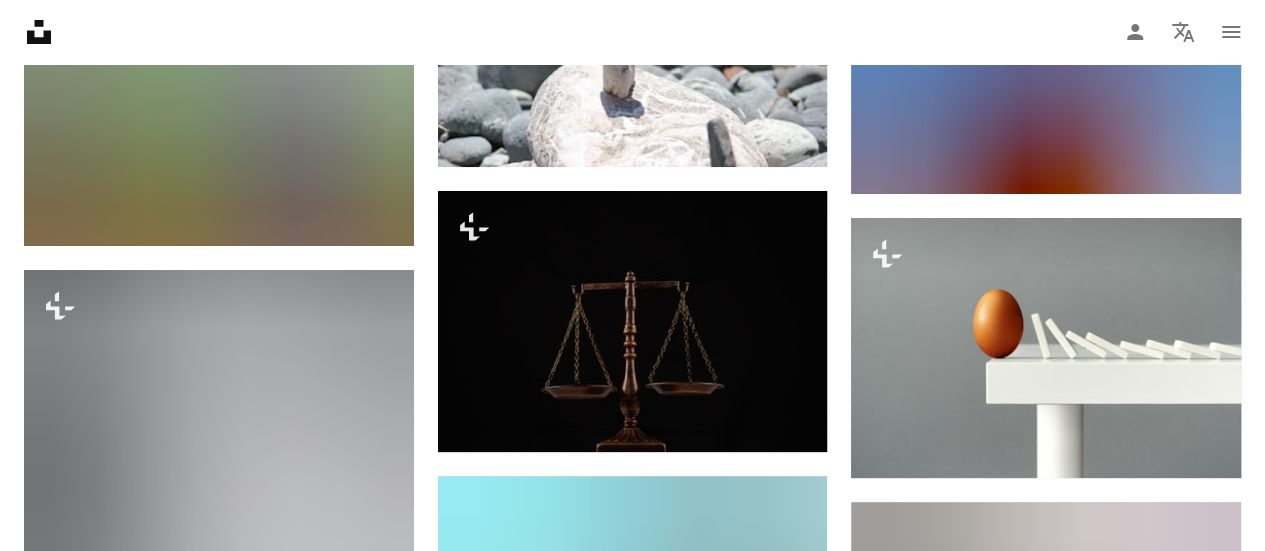 scroll, scrollTop: 30085, scrollLeft: 0, axis: vertical 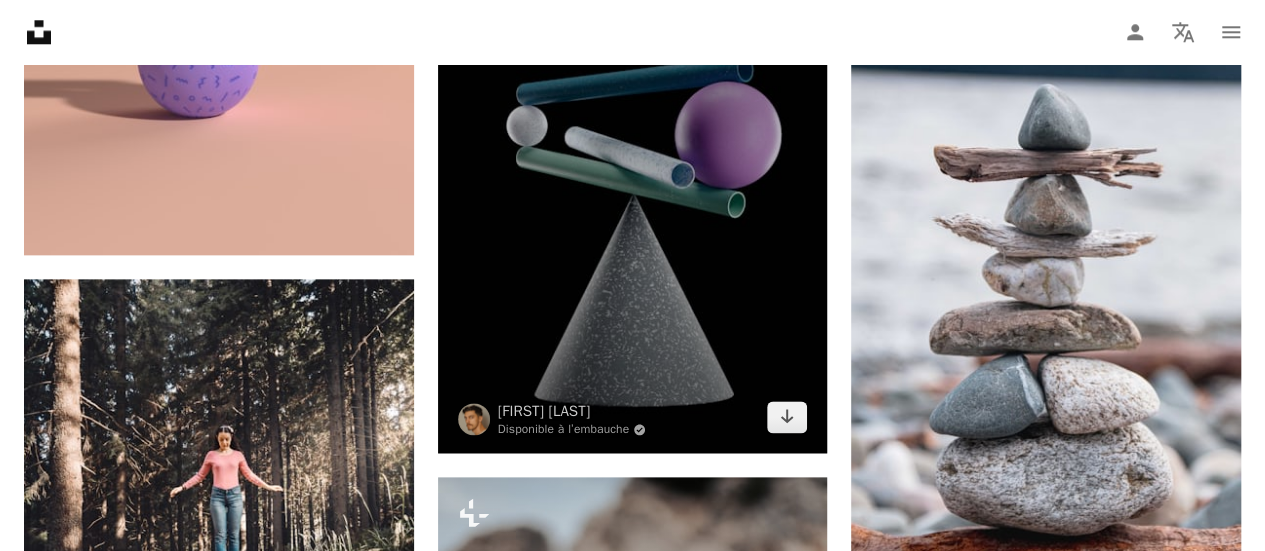 click at bounding box center [633, 215] 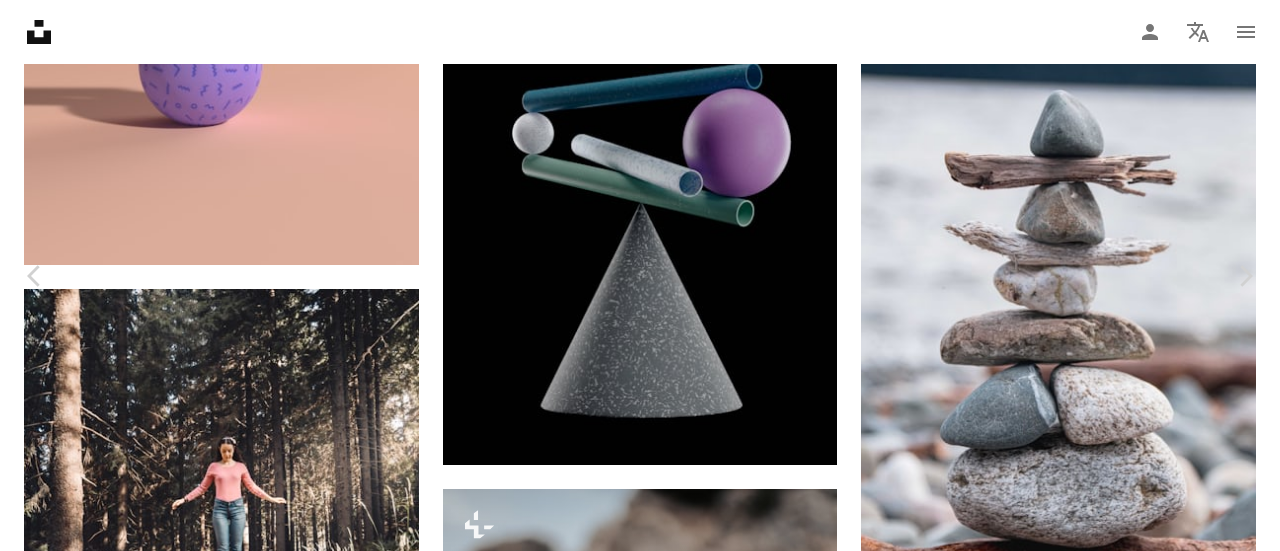 scroll, scrollTop: 469, scrollLeft: 0, axis: vertical 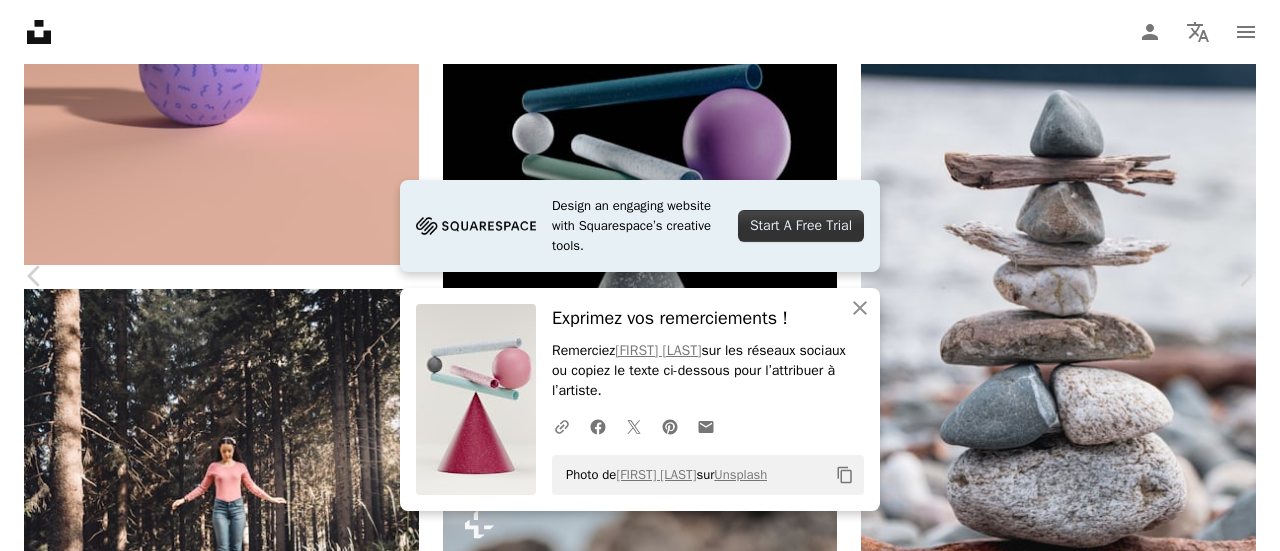 click at bounding box center (265, 53874) 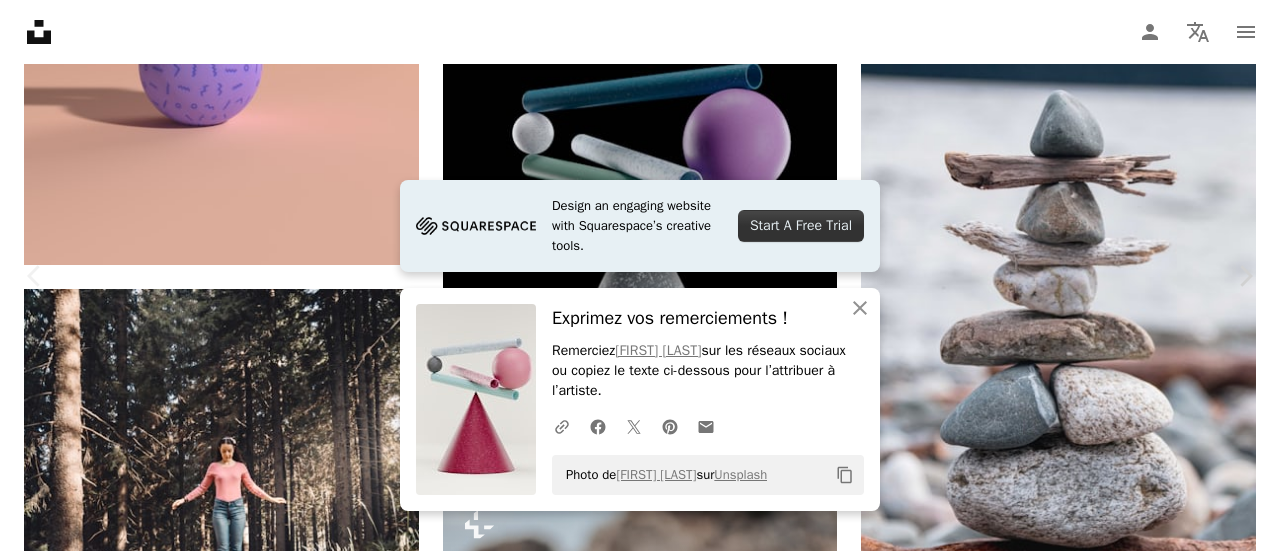 scroll, scrollTop: 0, scrollLeft: 0, axis: both 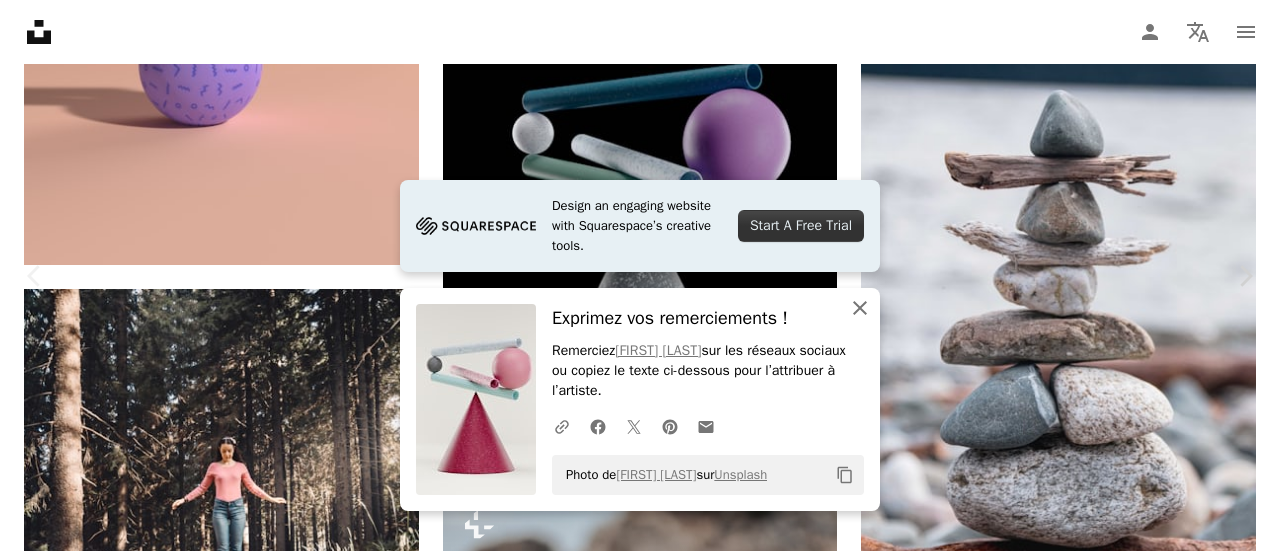click on "An X shape" 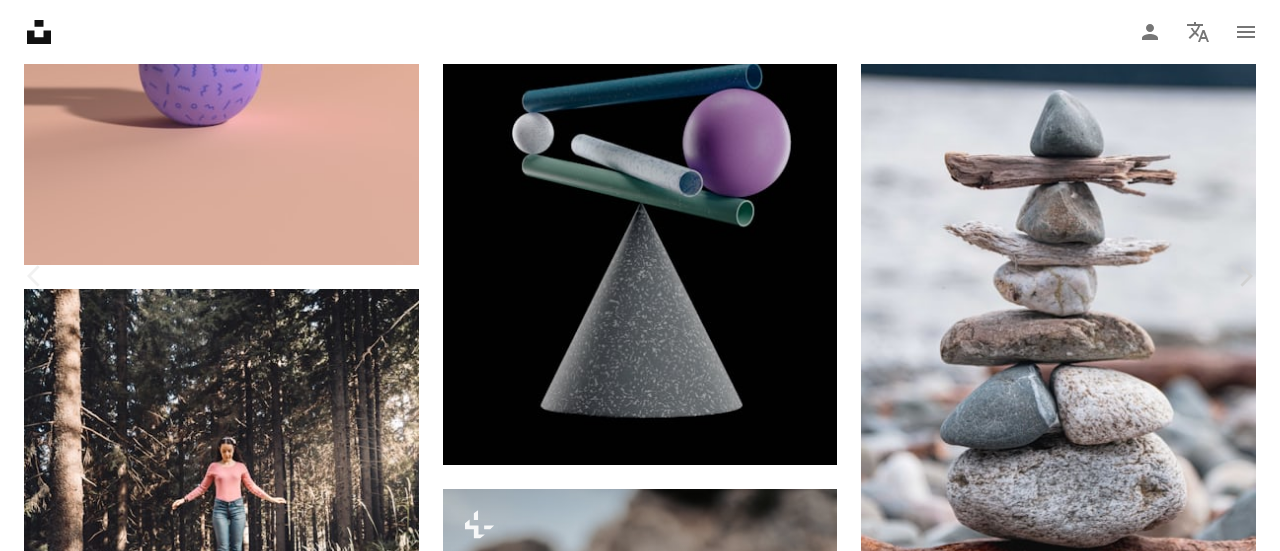 scroll, scrollTop: 336, scrollLeft: 0, axis: vertical 